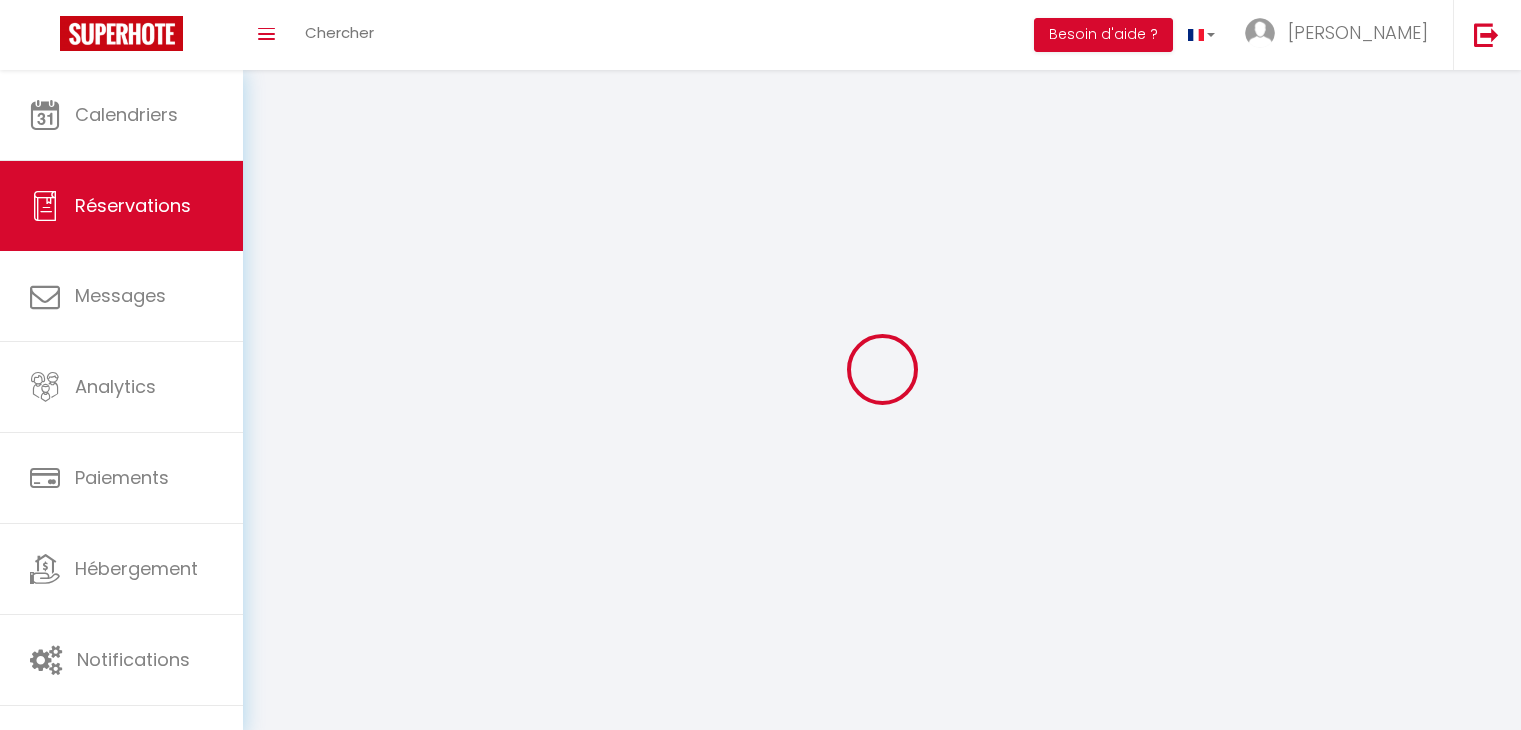 select on "not_cancelled" 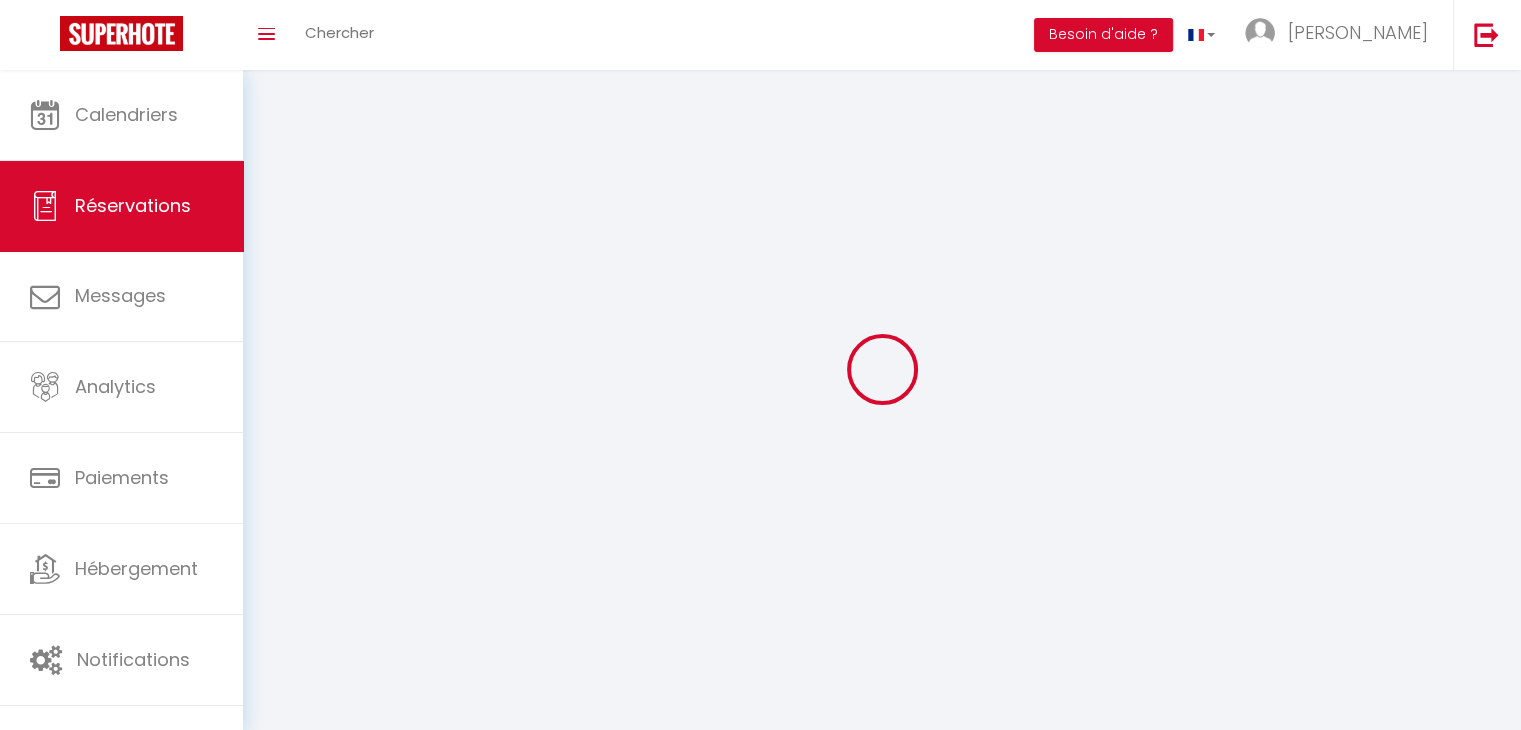 scroll, scrollTop: 0, scrollLeft: 0, axis: both 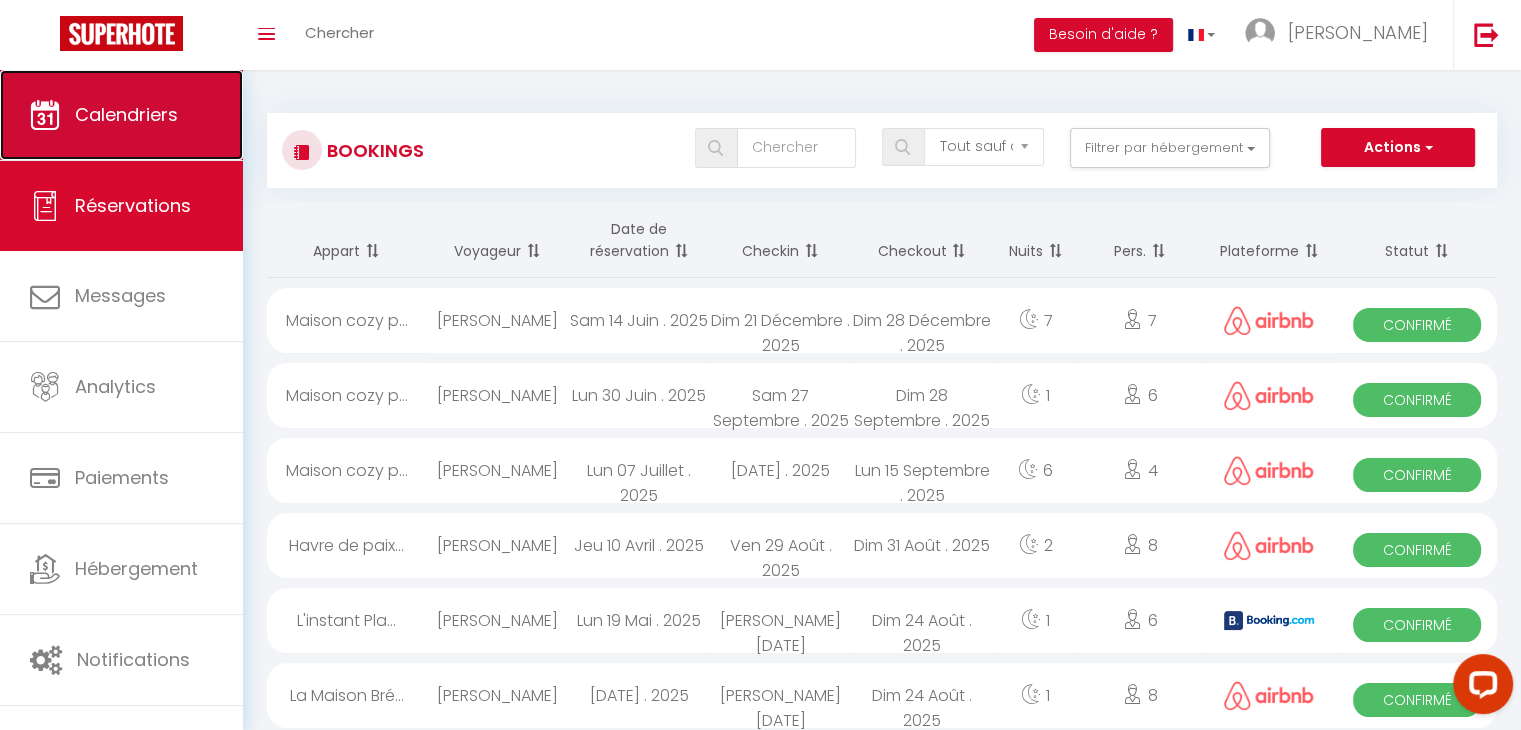 click on "Calendriers" at bounding box center (126, 114) 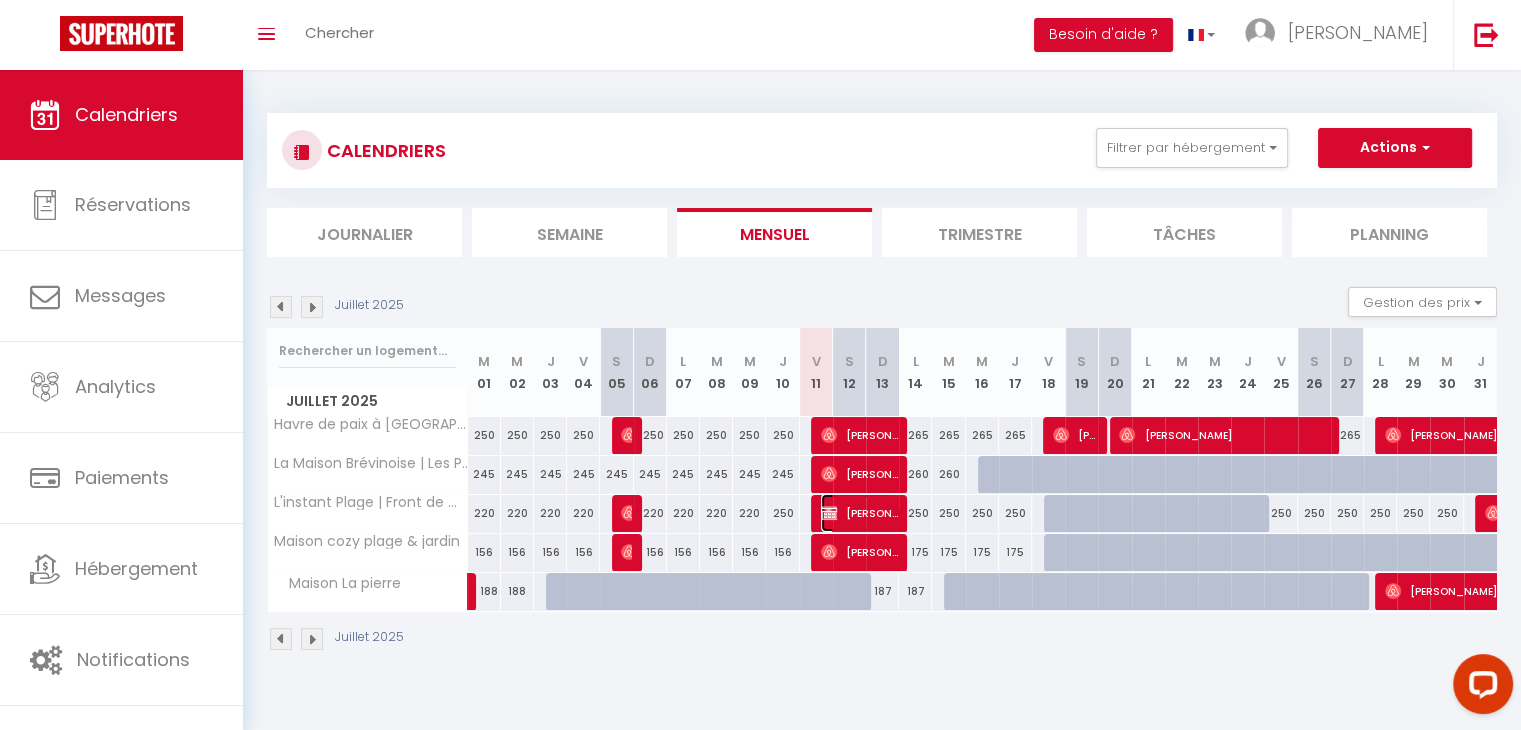 click on "[PERSON_NAME]" at bounding box center [859, 513] 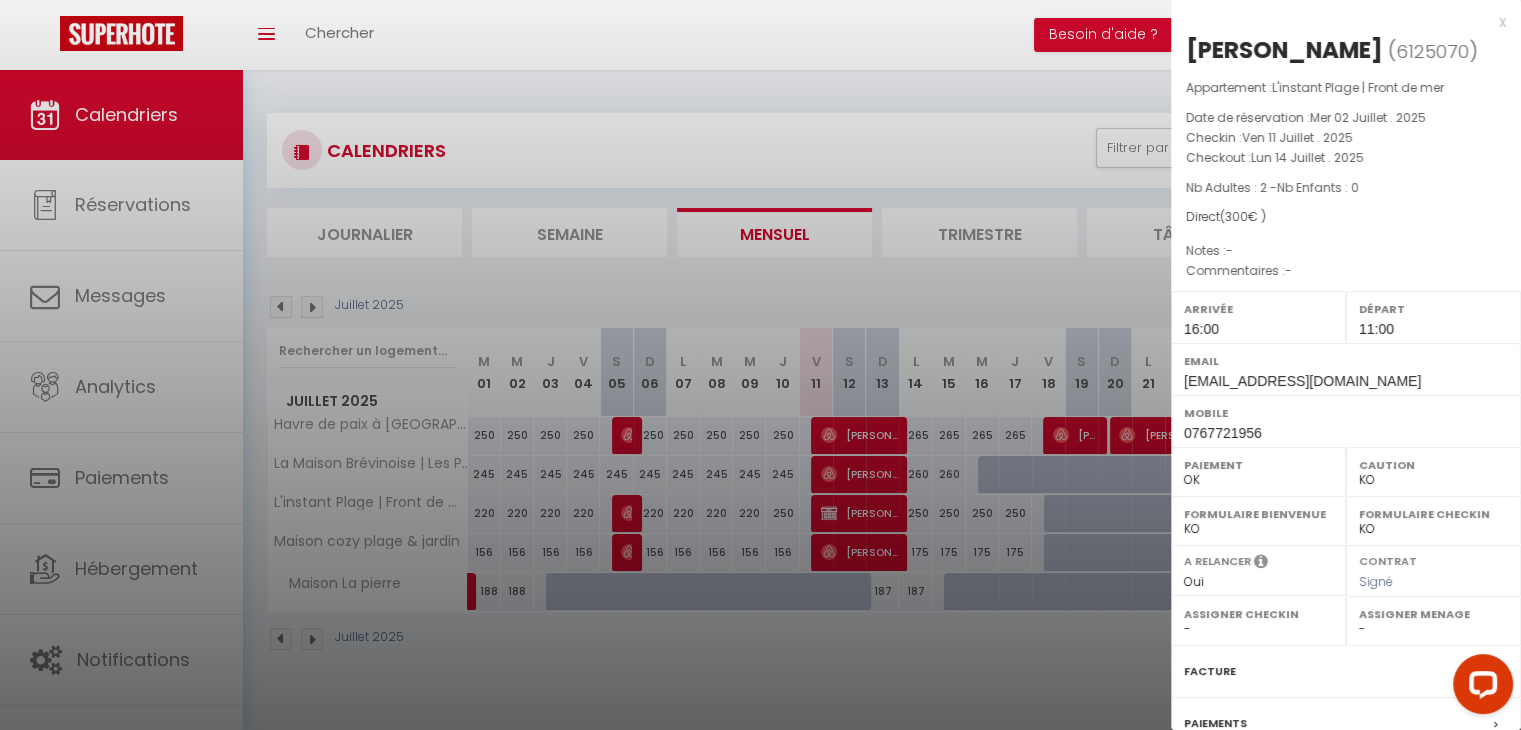 click on "Caution" at bounding box center [1433, 465] 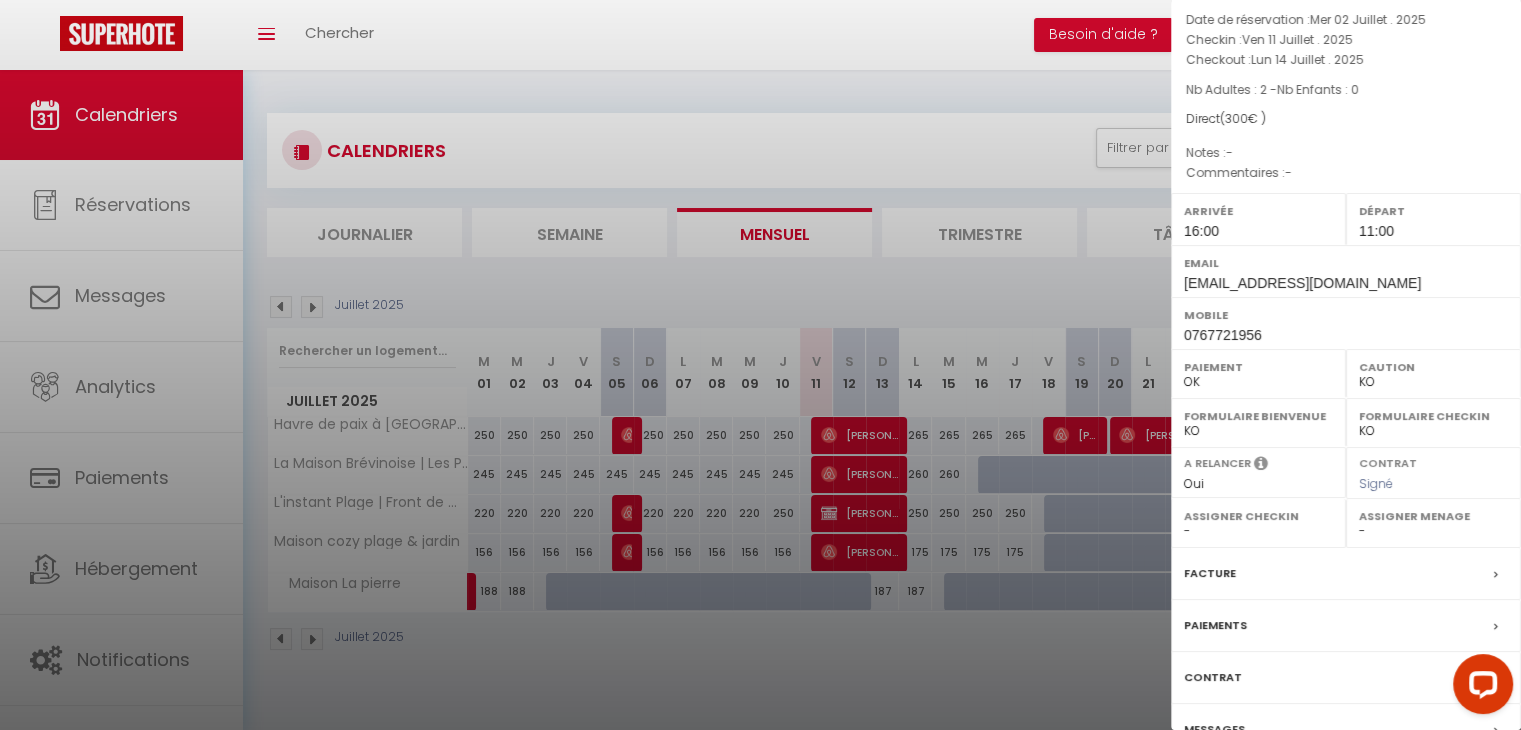 scroll, scrollTop: 100, scrollLeft: 0, axis: vertical 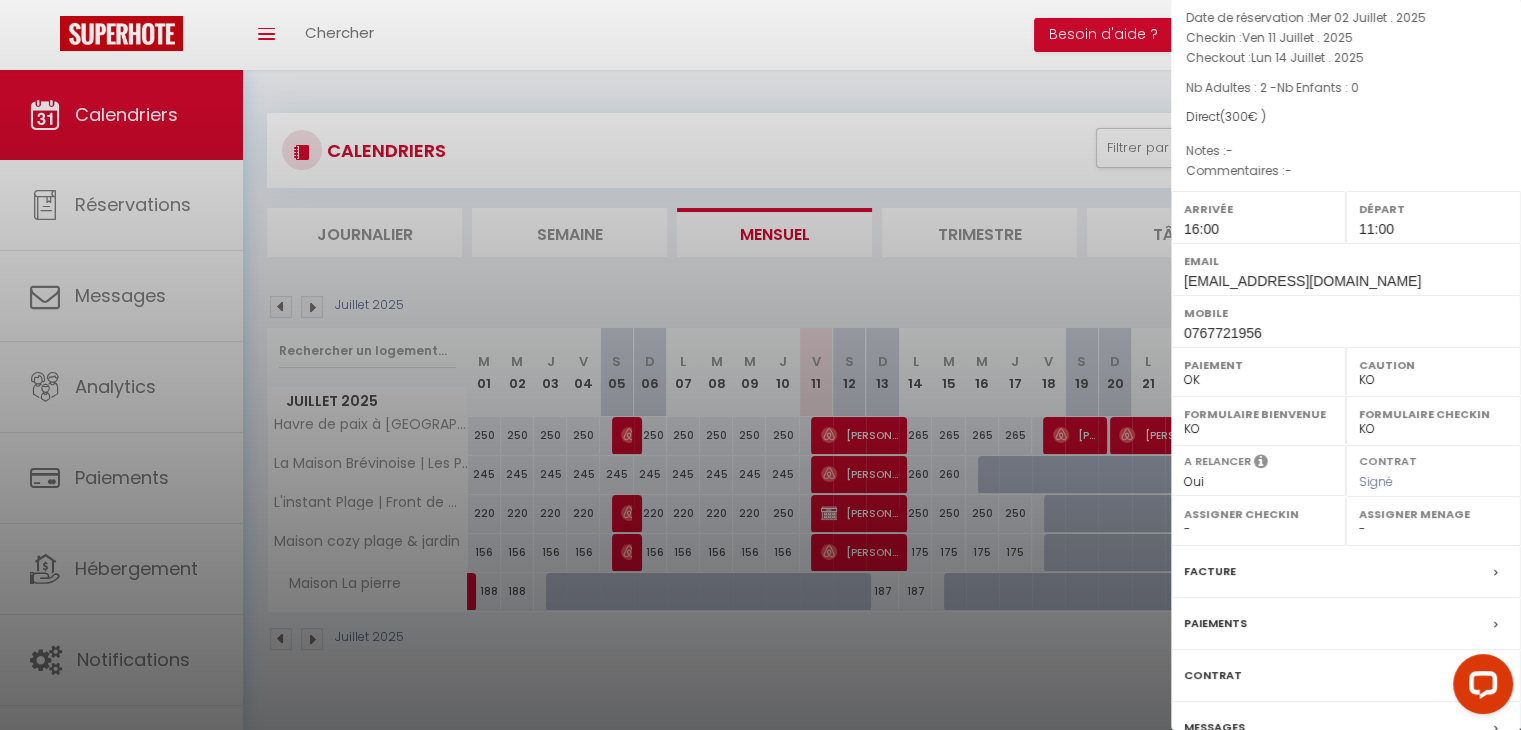 click on "Caution" at bounding box center (1433, 365) 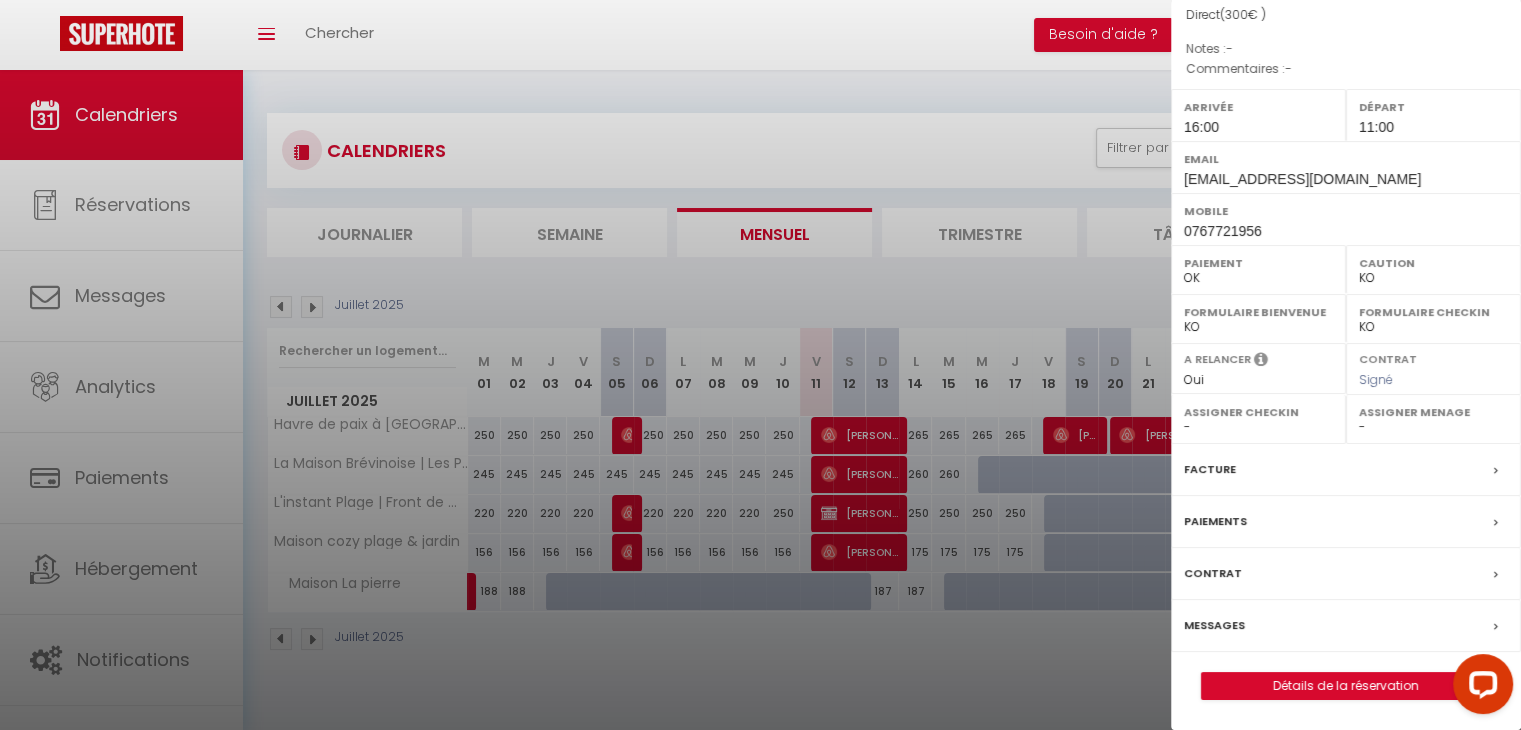 scroll, scrollTop: 223, scrollLeft: 0, axis: vertical 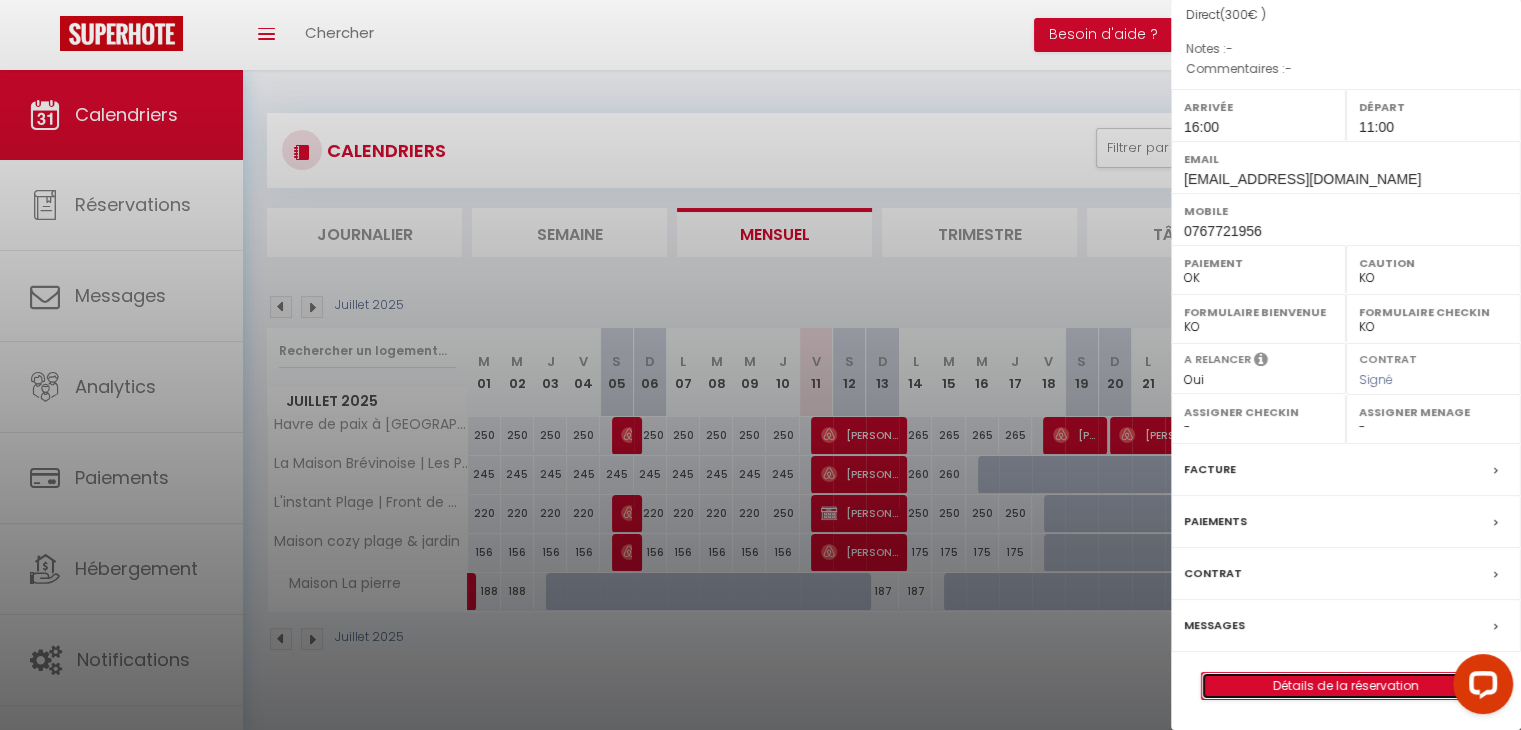 click on "Détails de la réservation" at bounding box center (1346, 686) 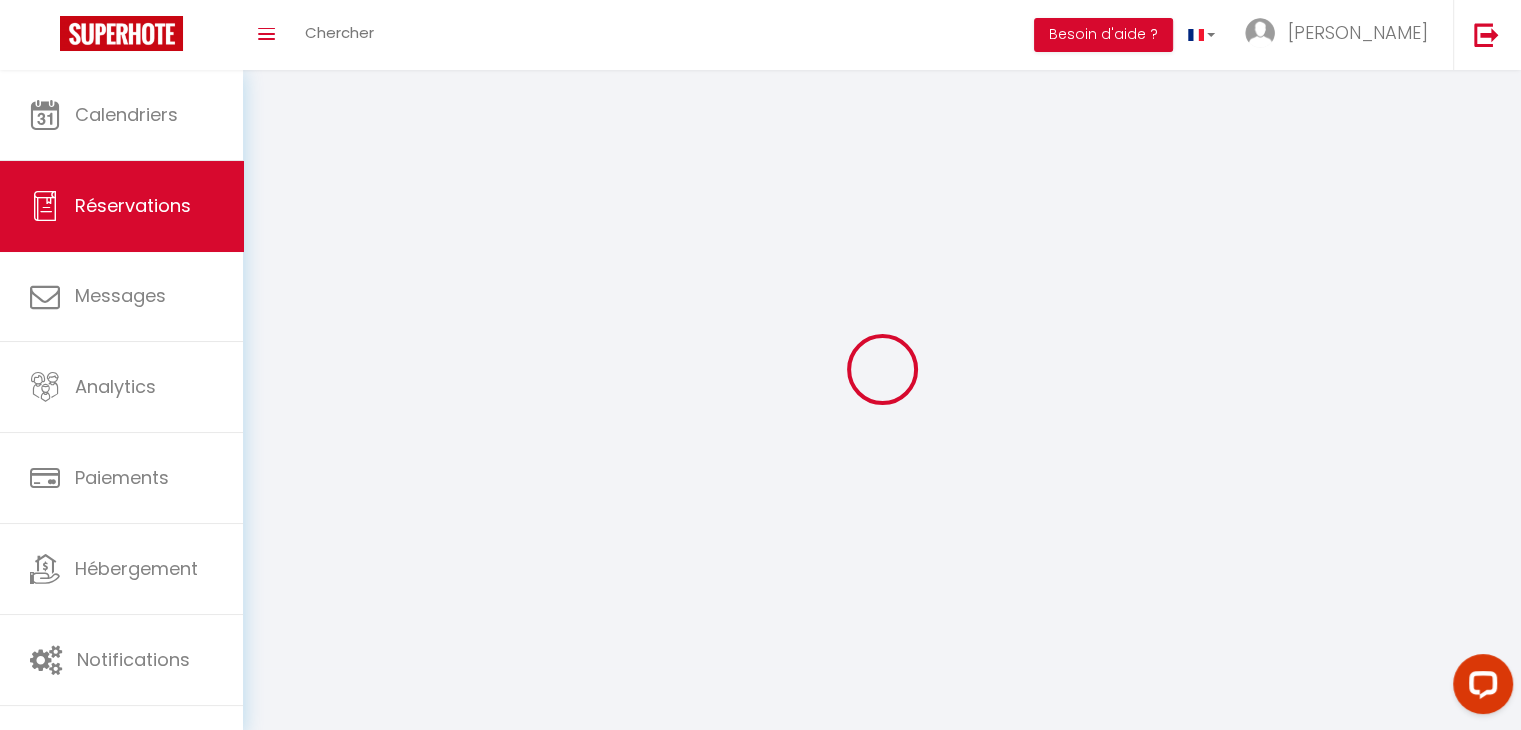 type on "Naomie" 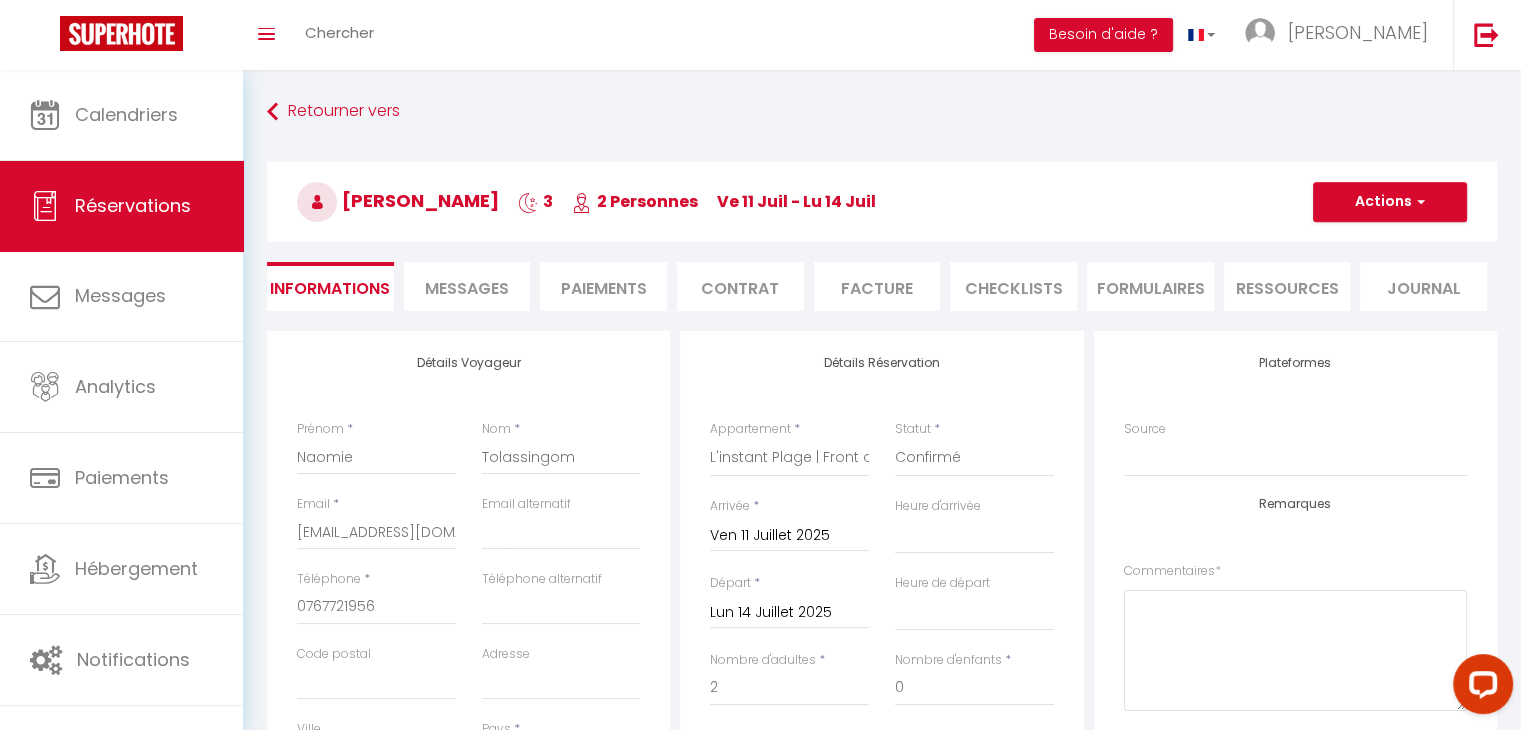 select 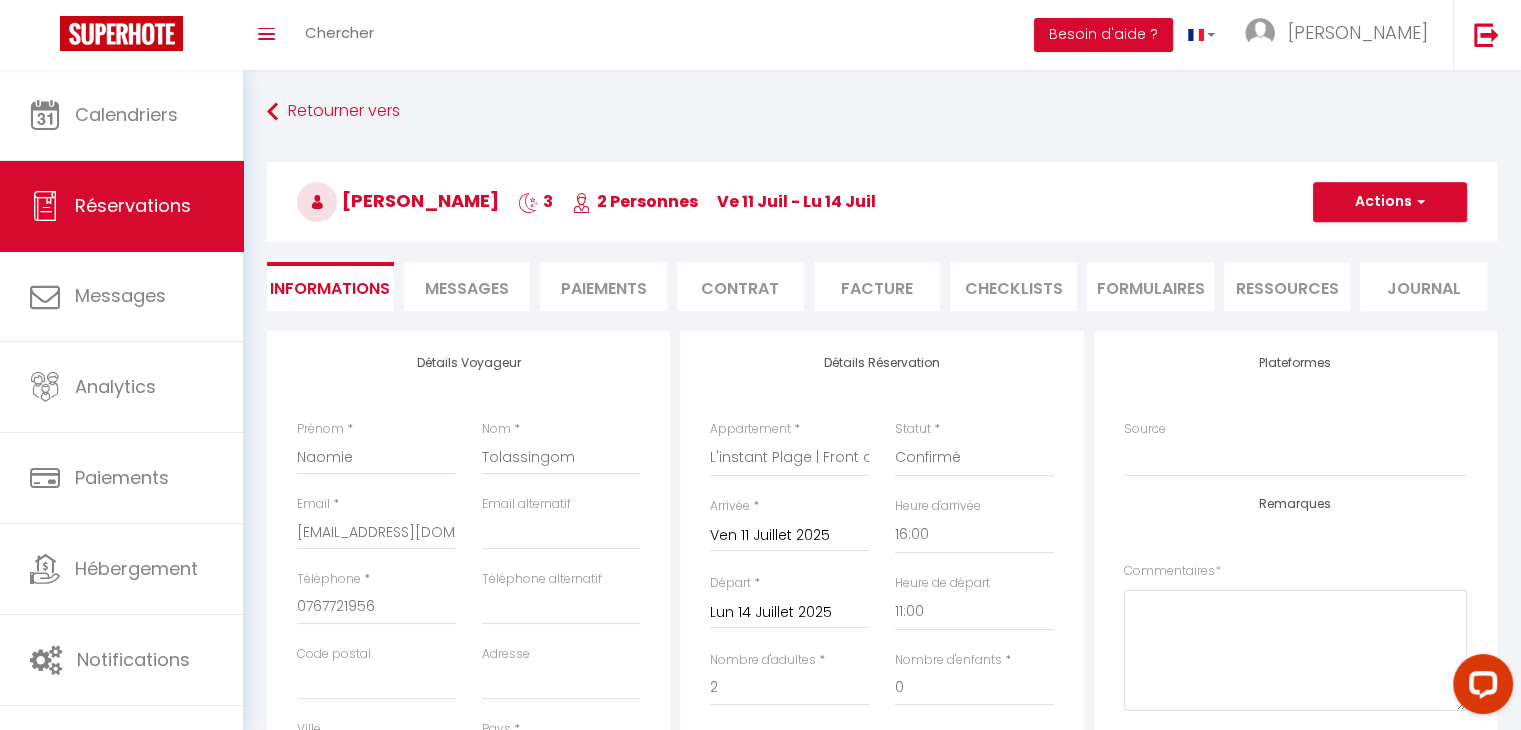 click on "Paiements" at bounding box center (603, 286) 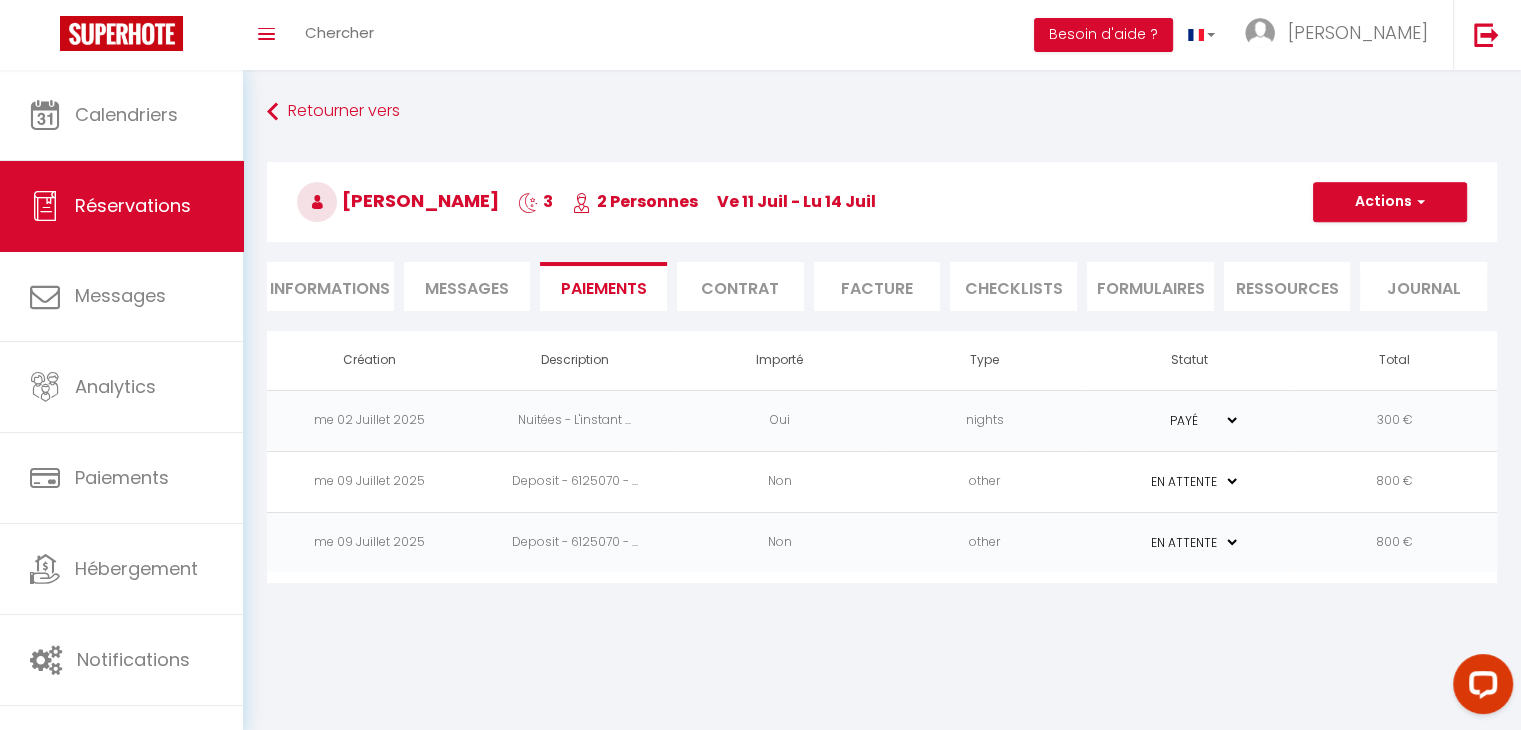 click on "PAYÉ   EN ATTENTE" at bounding box center [1190, 481] 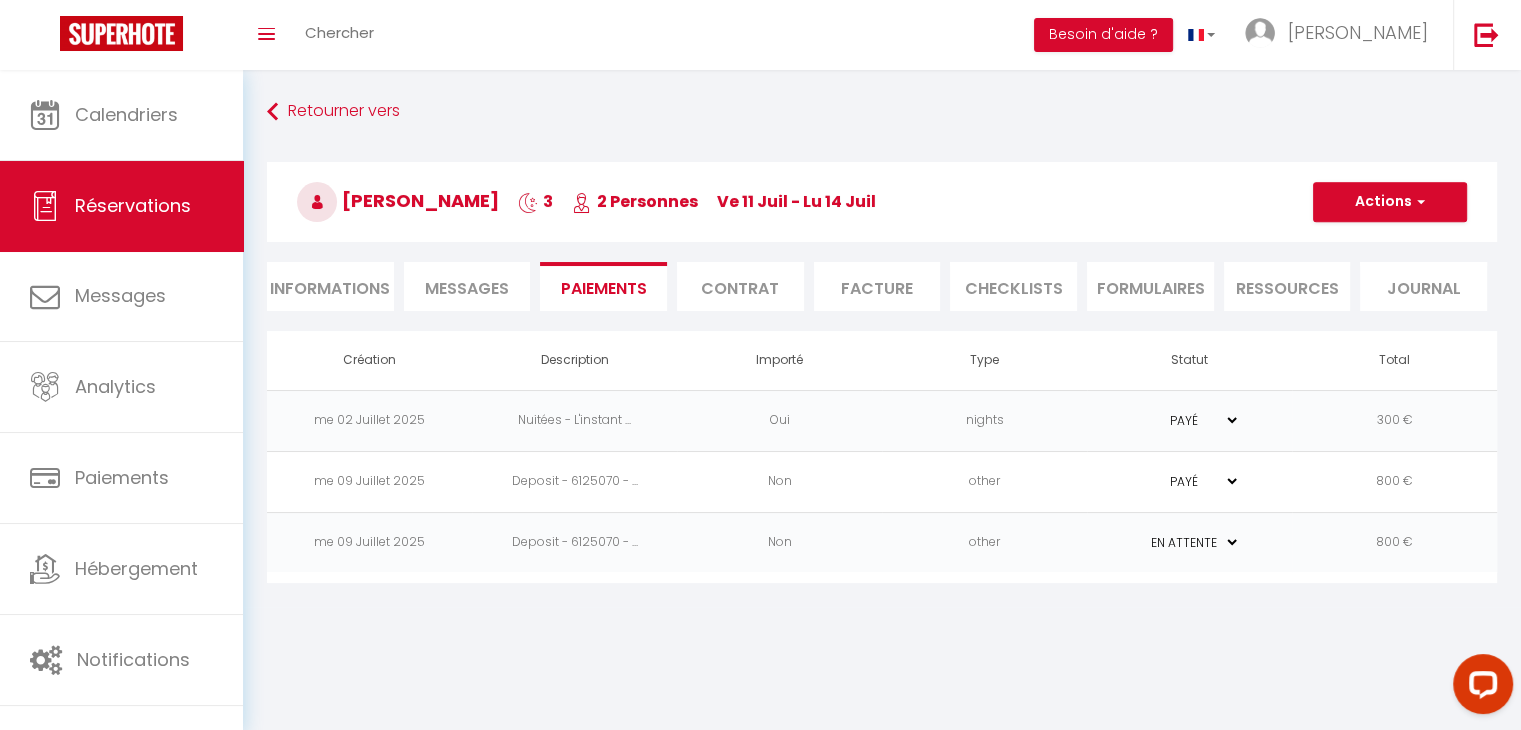 click on "PAYÉ   EN ATTENTE" at bounding box center (1190, 481) 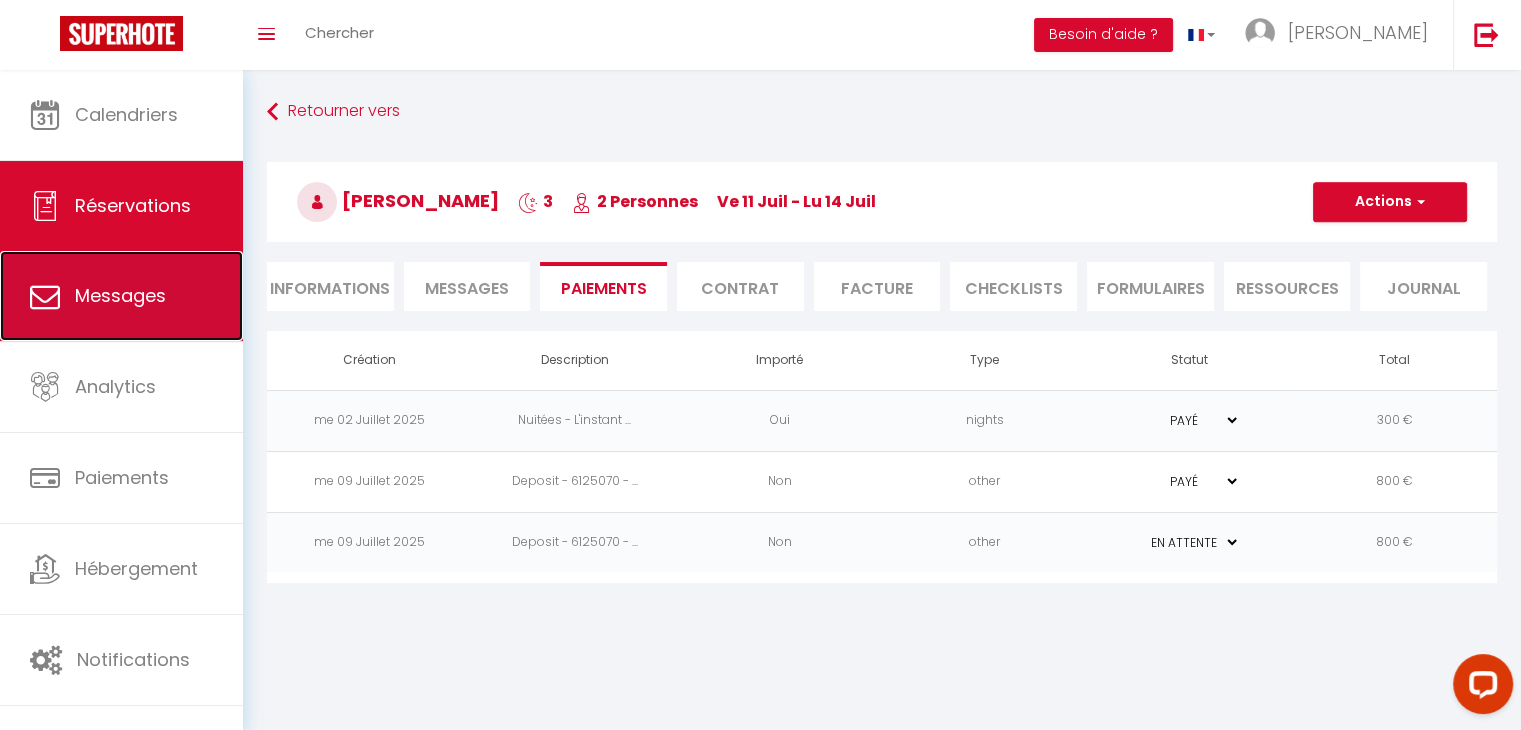 click on "Messages" at bounding box center [120, 295] 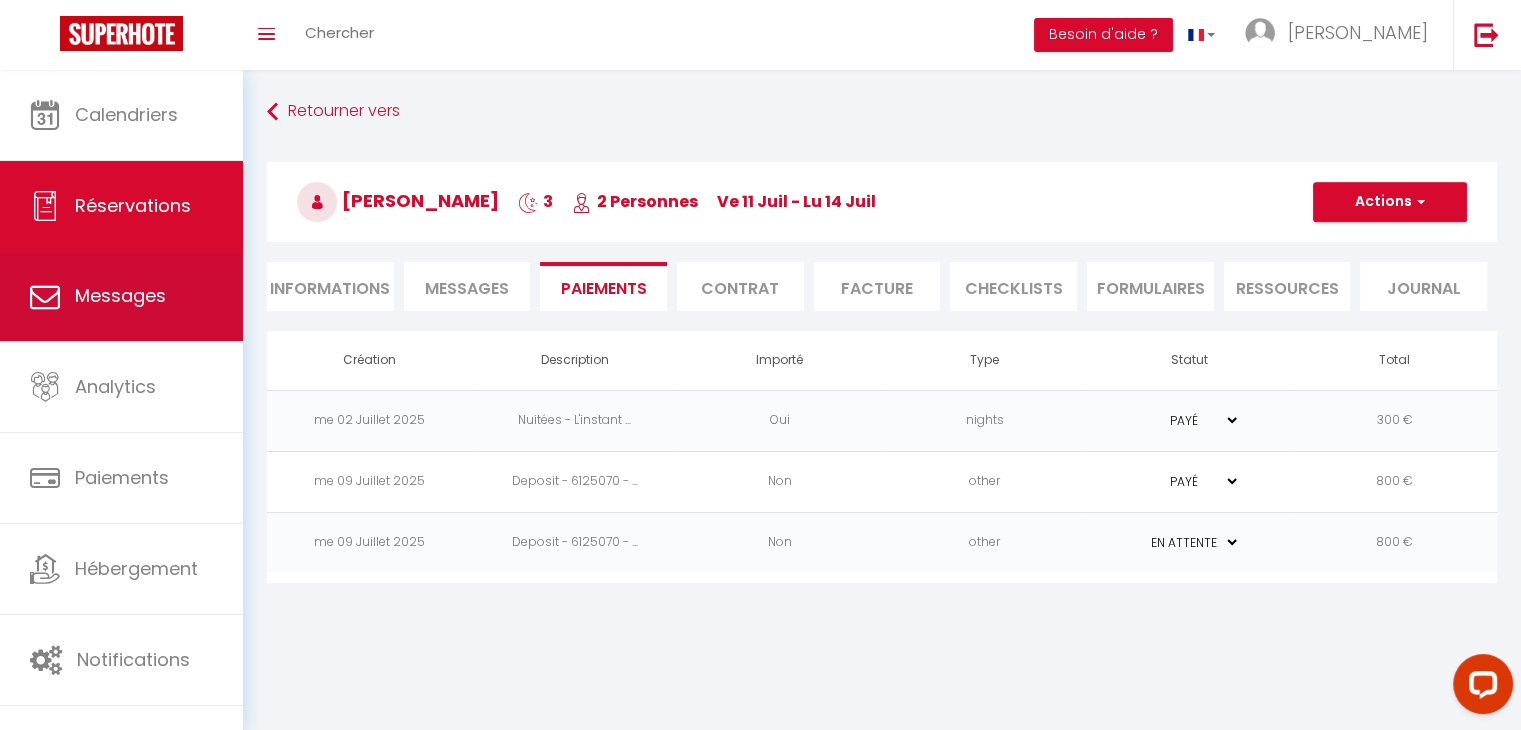 select on "message" 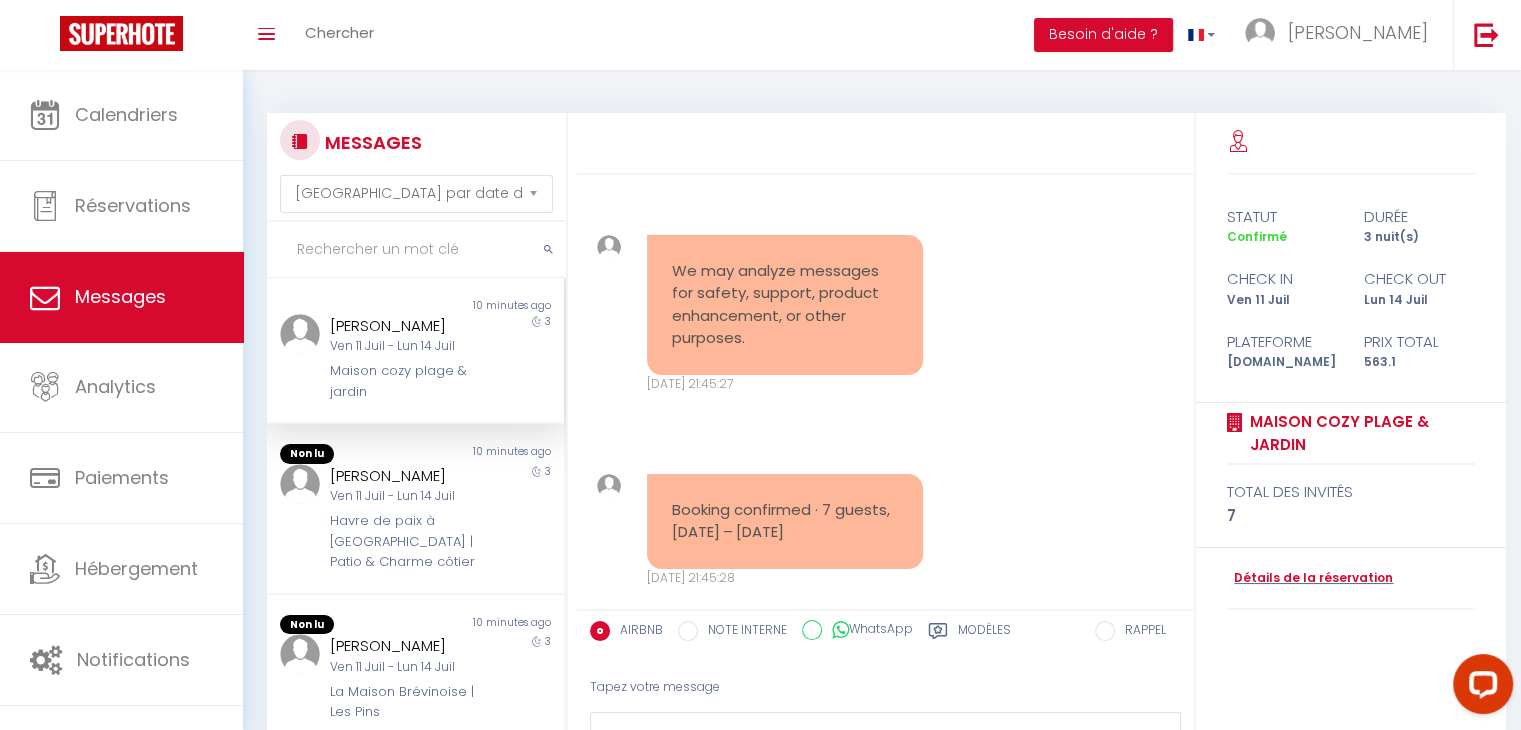 scroll, scrollTop: 4584, scrollLeft: 0, axis: vertical 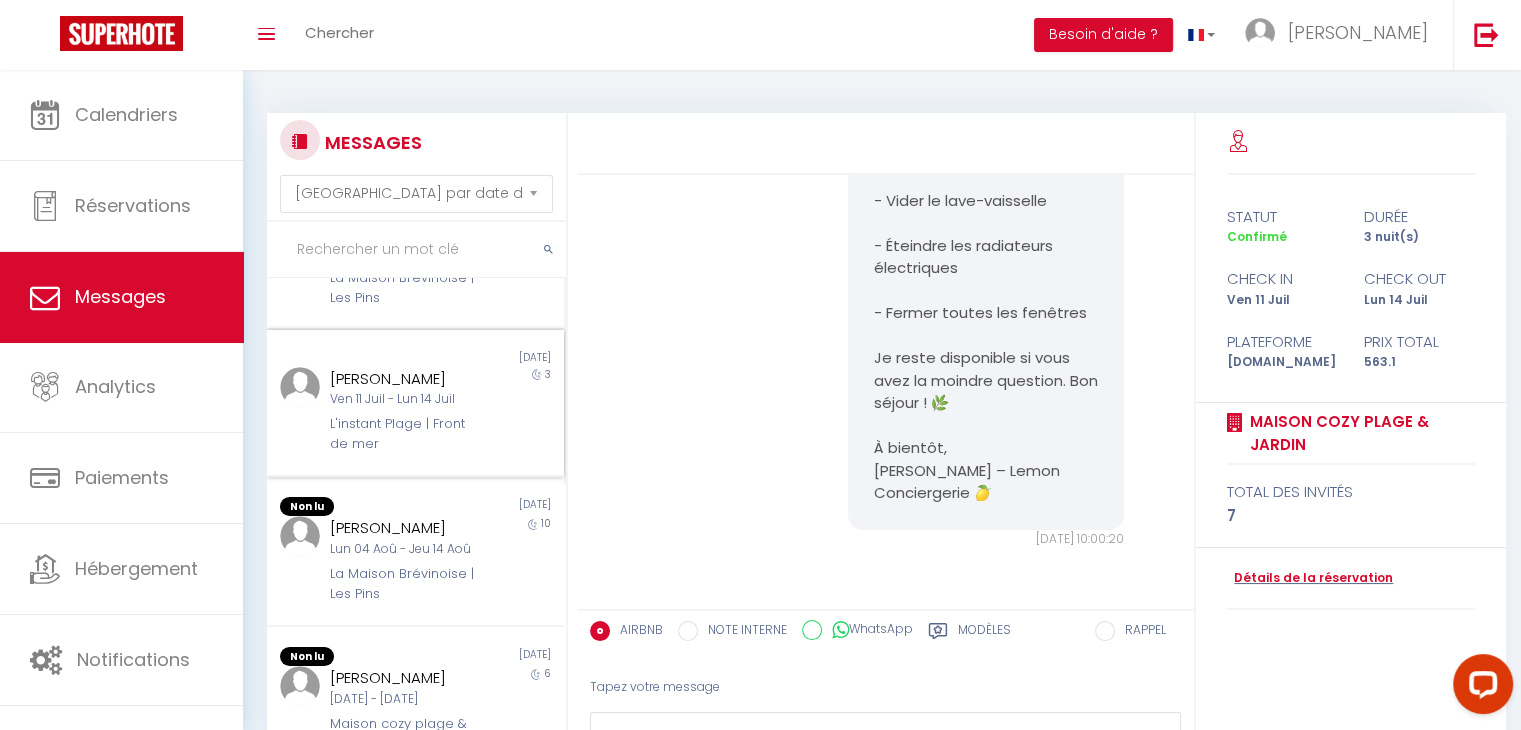 click on "L'instant Plage | Front de mer" at bounding box center [403, 434] 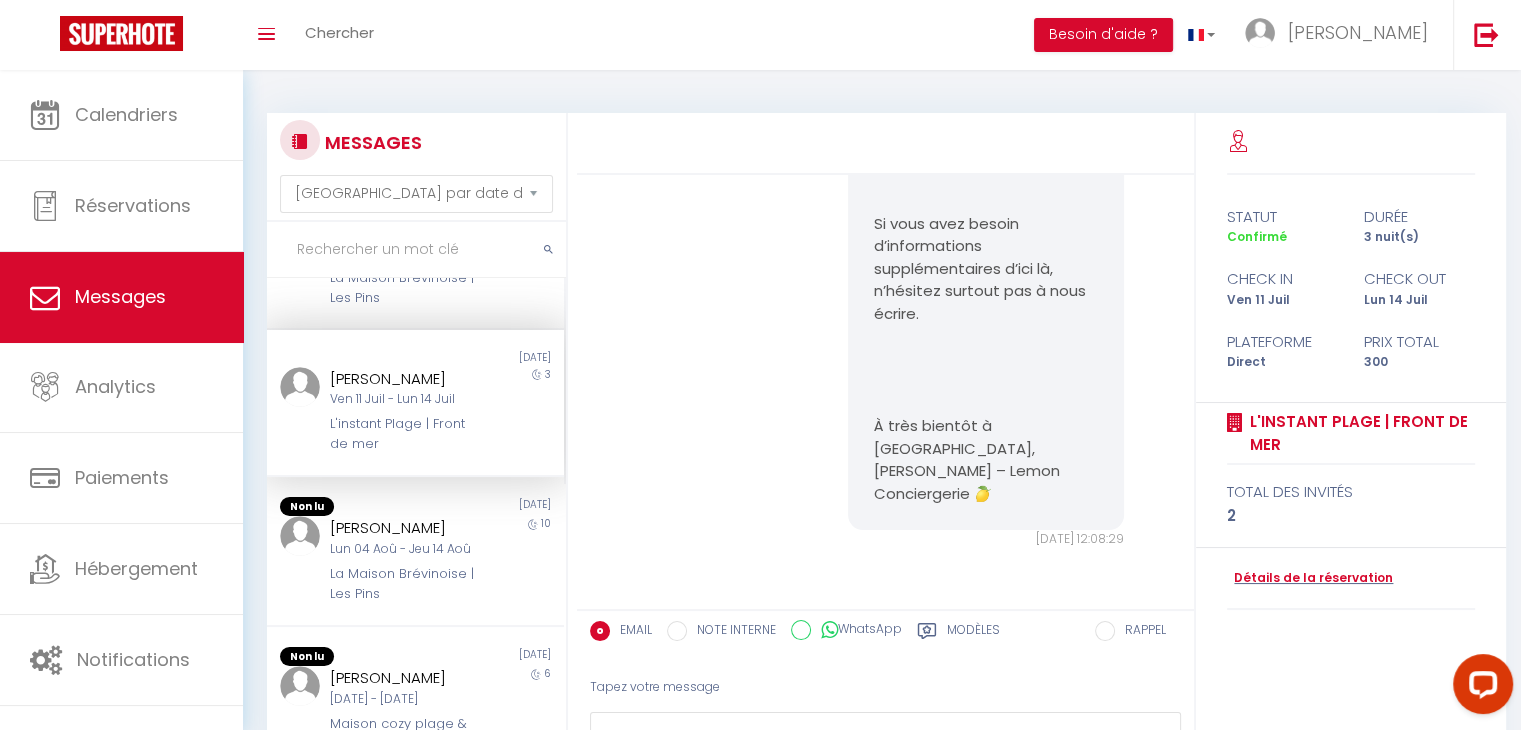 scroll, scrollTop: 4889, scrollLeft: 0, axis: vertical 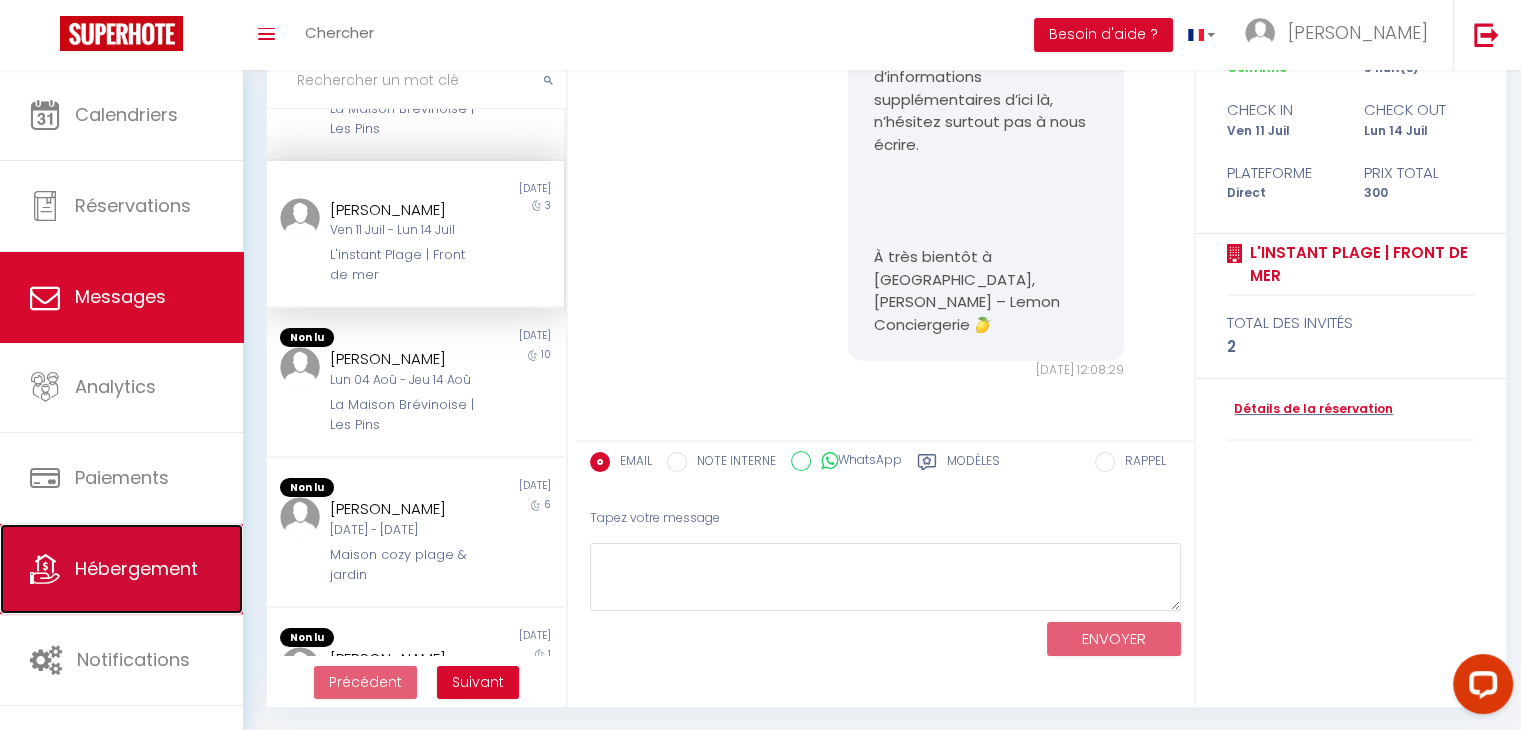 click on "Hébergement" at bounding box center [136, 568] 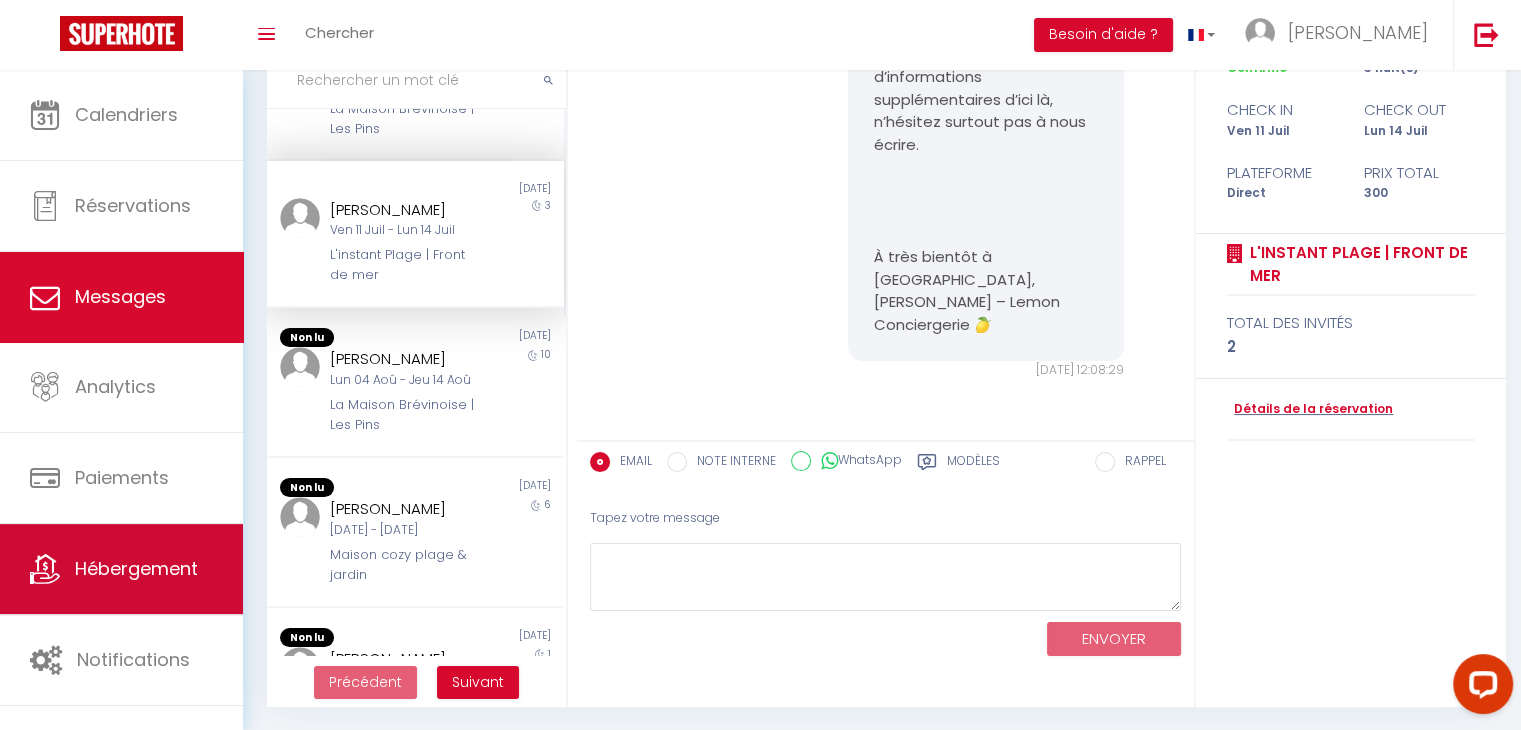 scroll, scrollTop: 0, scrollLeft: 0, axis: both 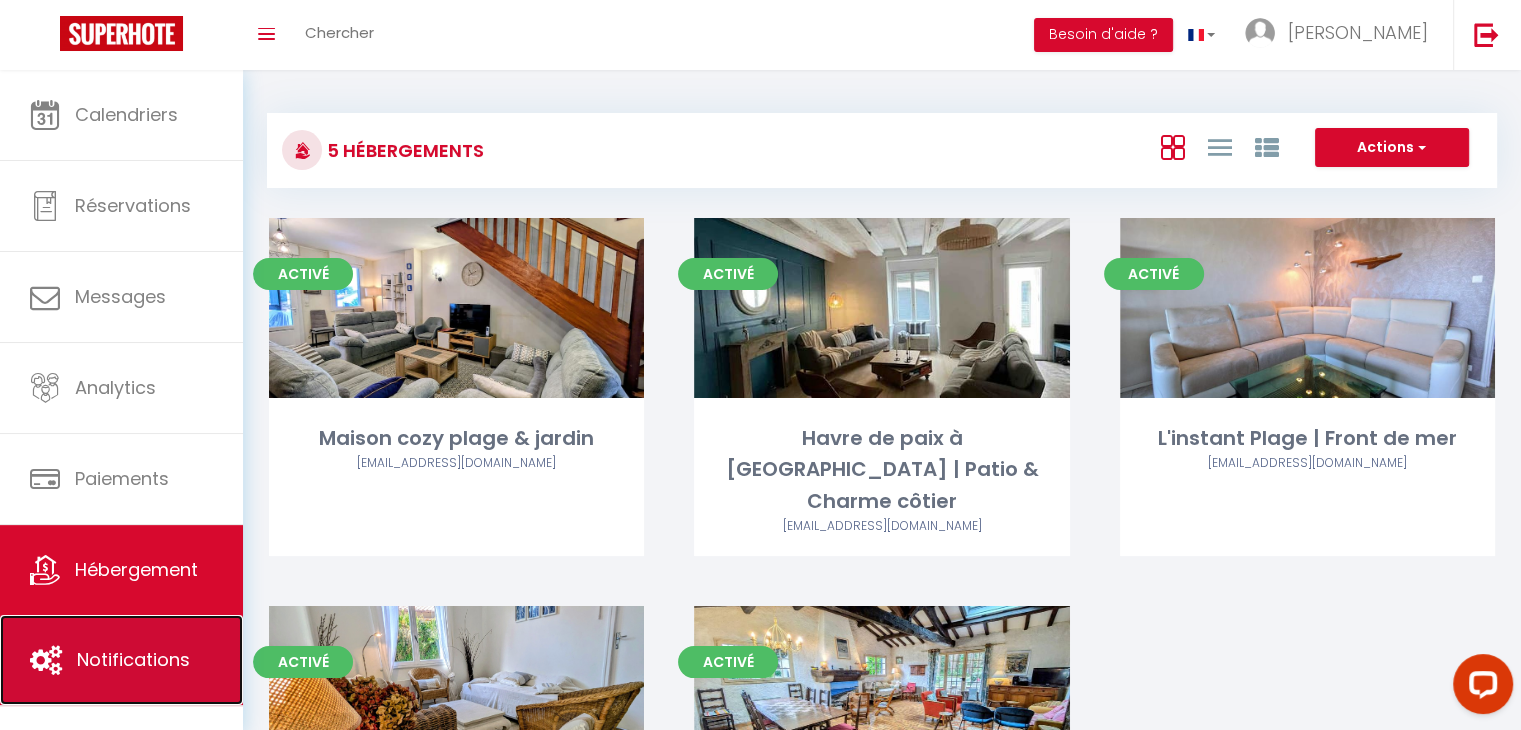 click on "Notifications" at bounding box center (121, 660) 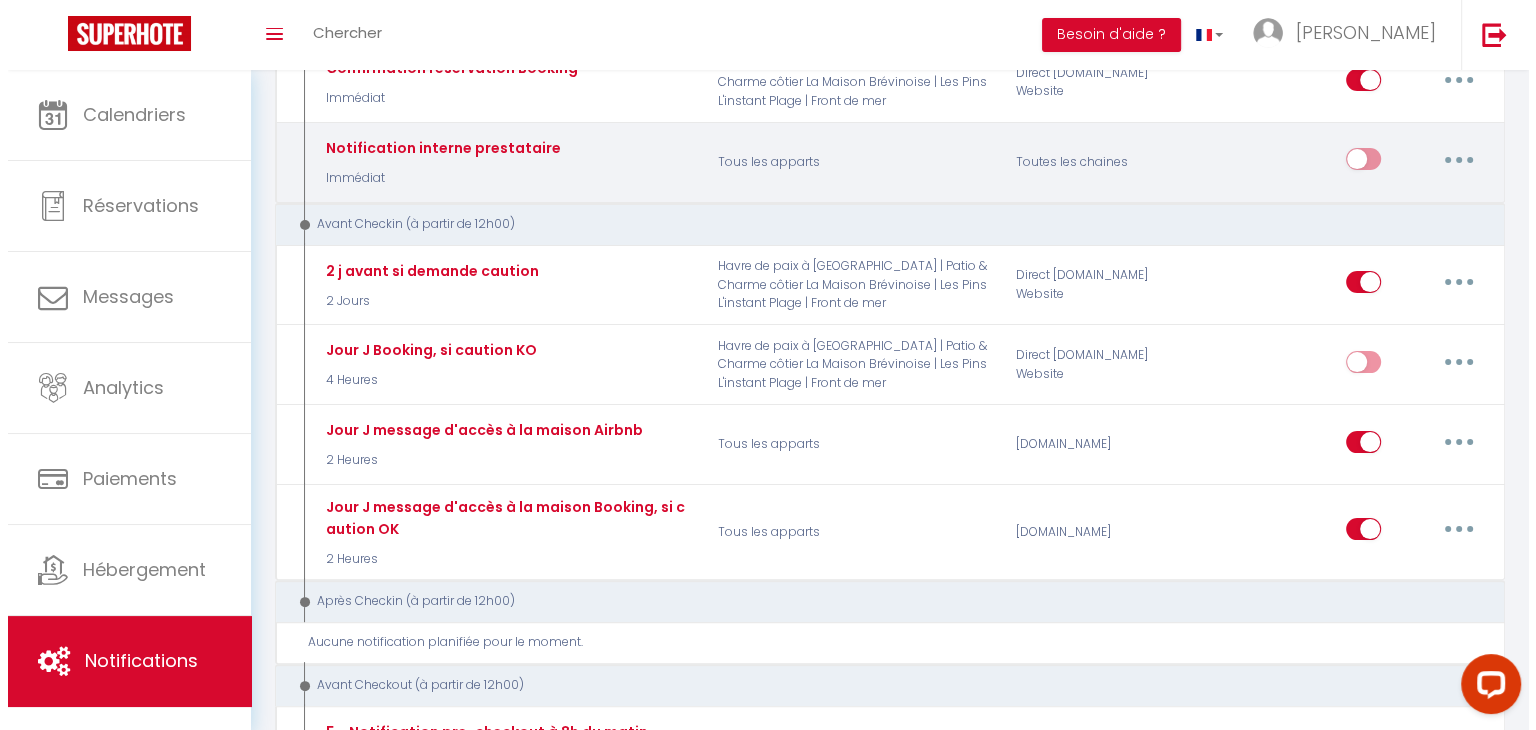 scroll, scrollTop: 400, scrollLeft: 0, axis: vertical 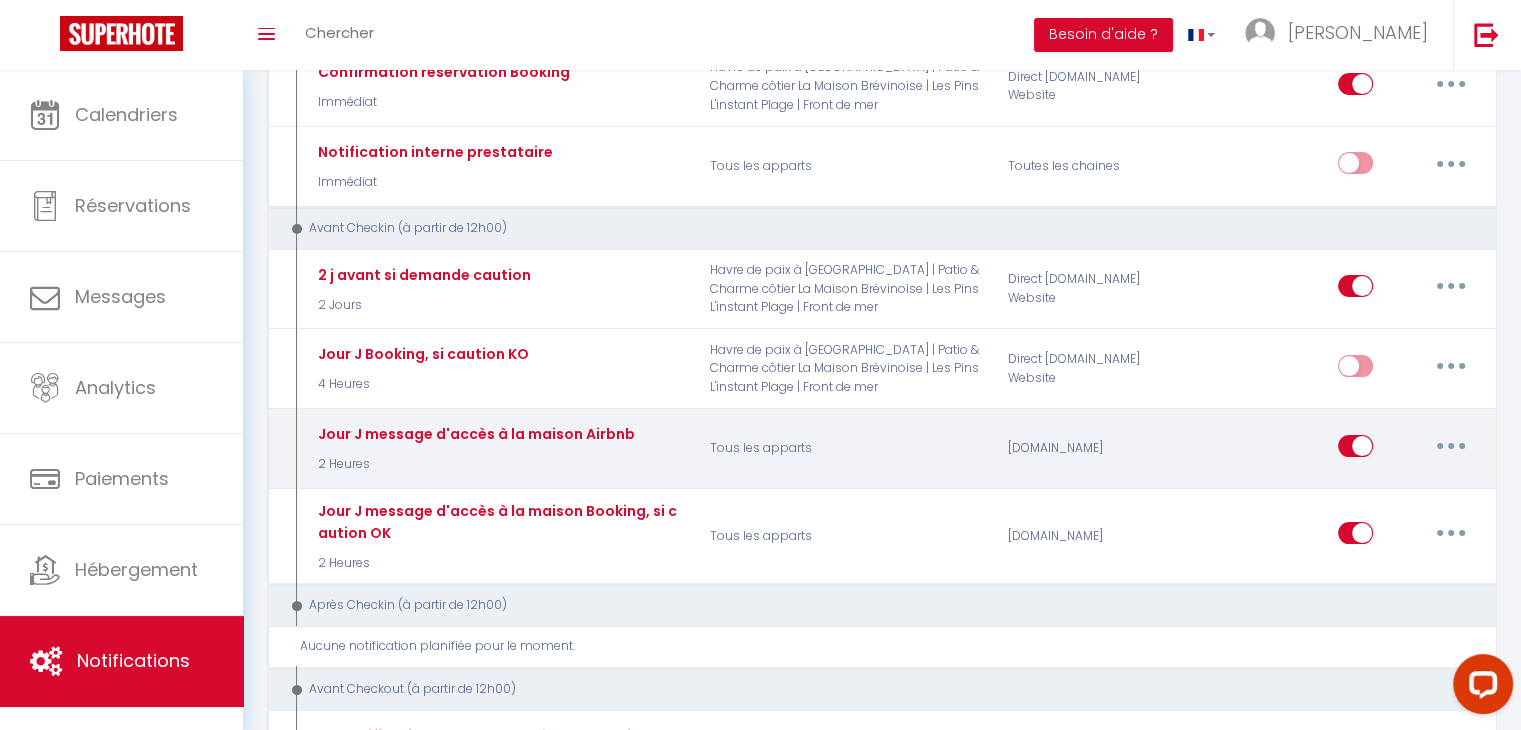 click at bounding box center (1451, 446) 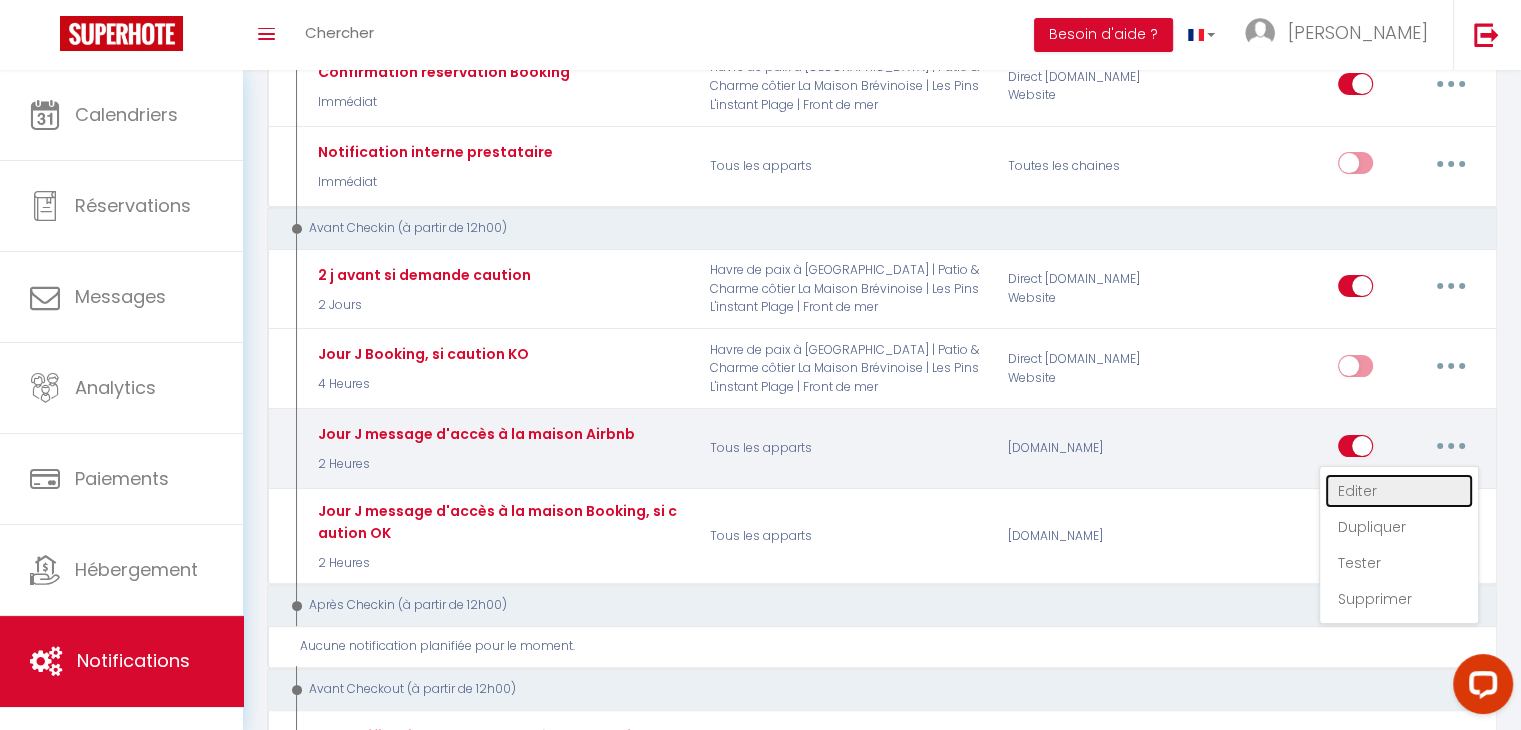 click on "Editer" at bounding box center (1399, 491) 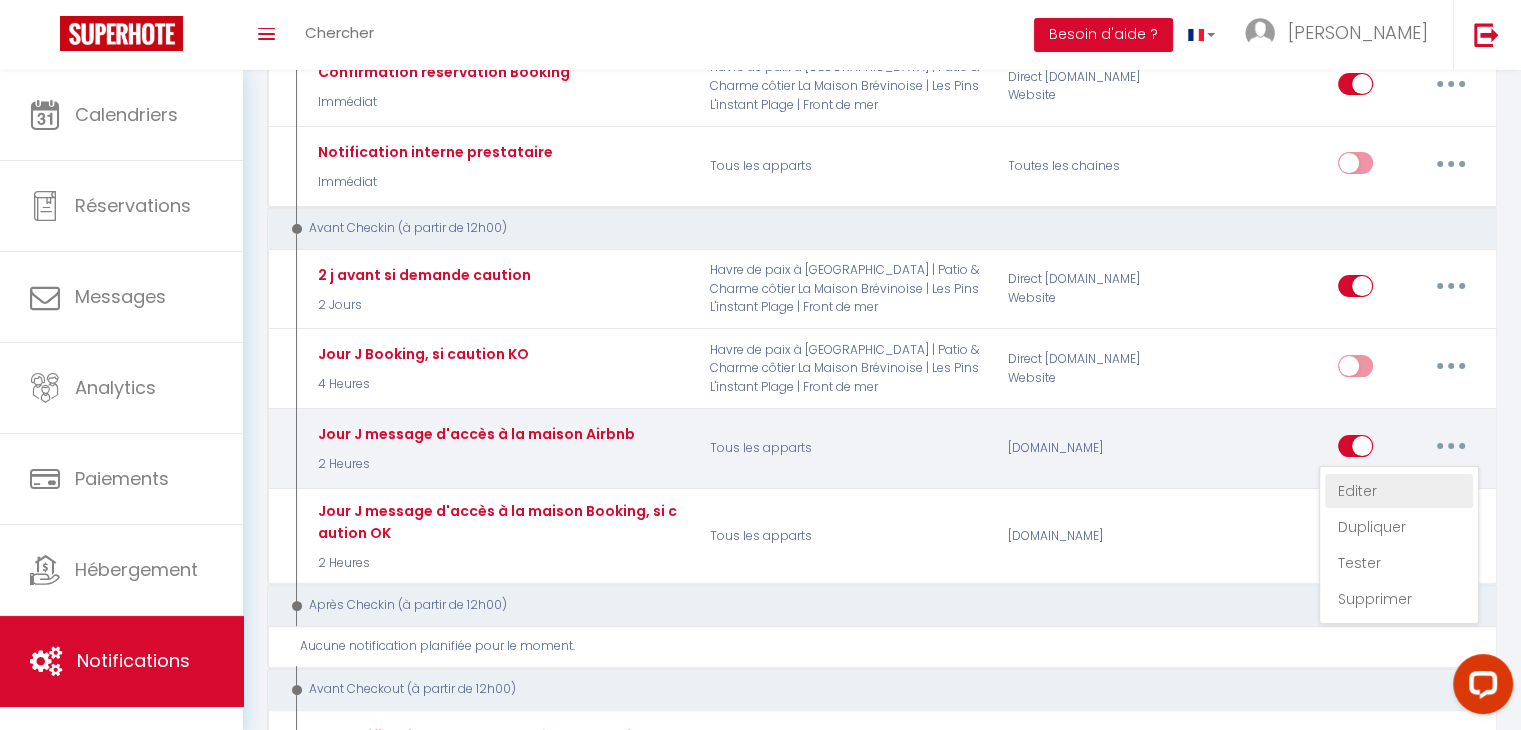 type on "Jour J message d'accès à la maison Airbnb" 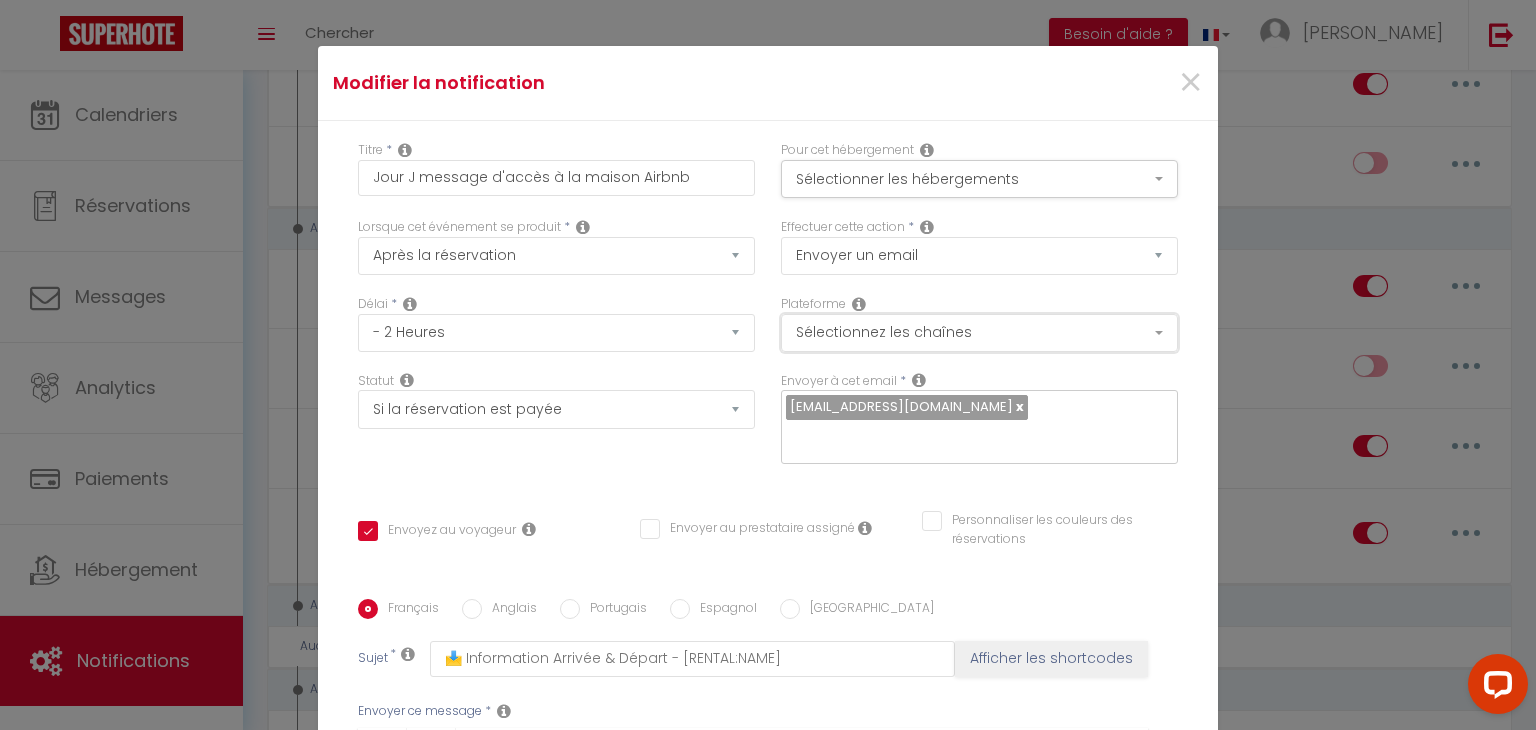 click on "Sélectionnez les chaînes" at bounding box center [979, 333] 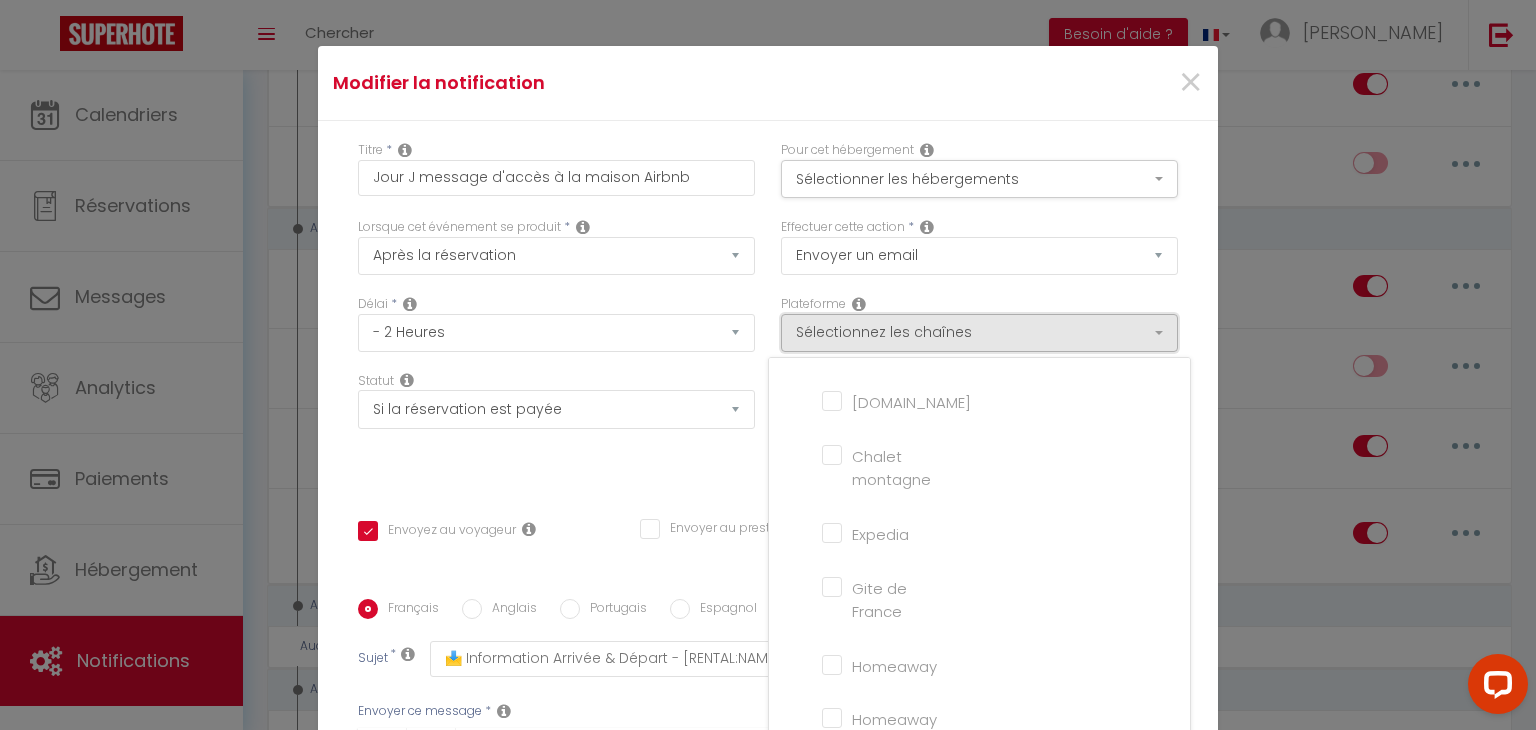 scroll, scrollTop: 0, scrollLeft: 0, axis: both 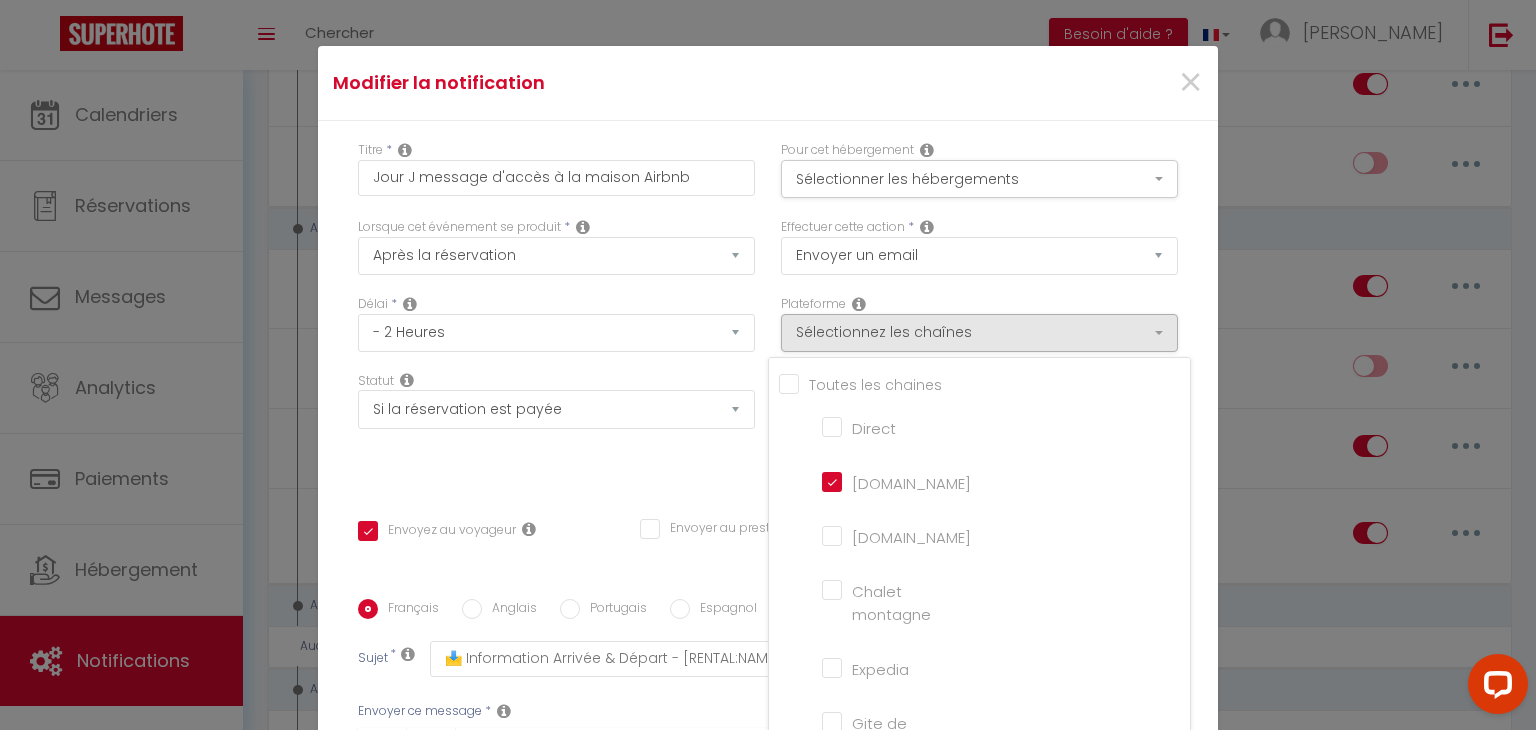 click on "Direct" at bounding box center (879, 426) 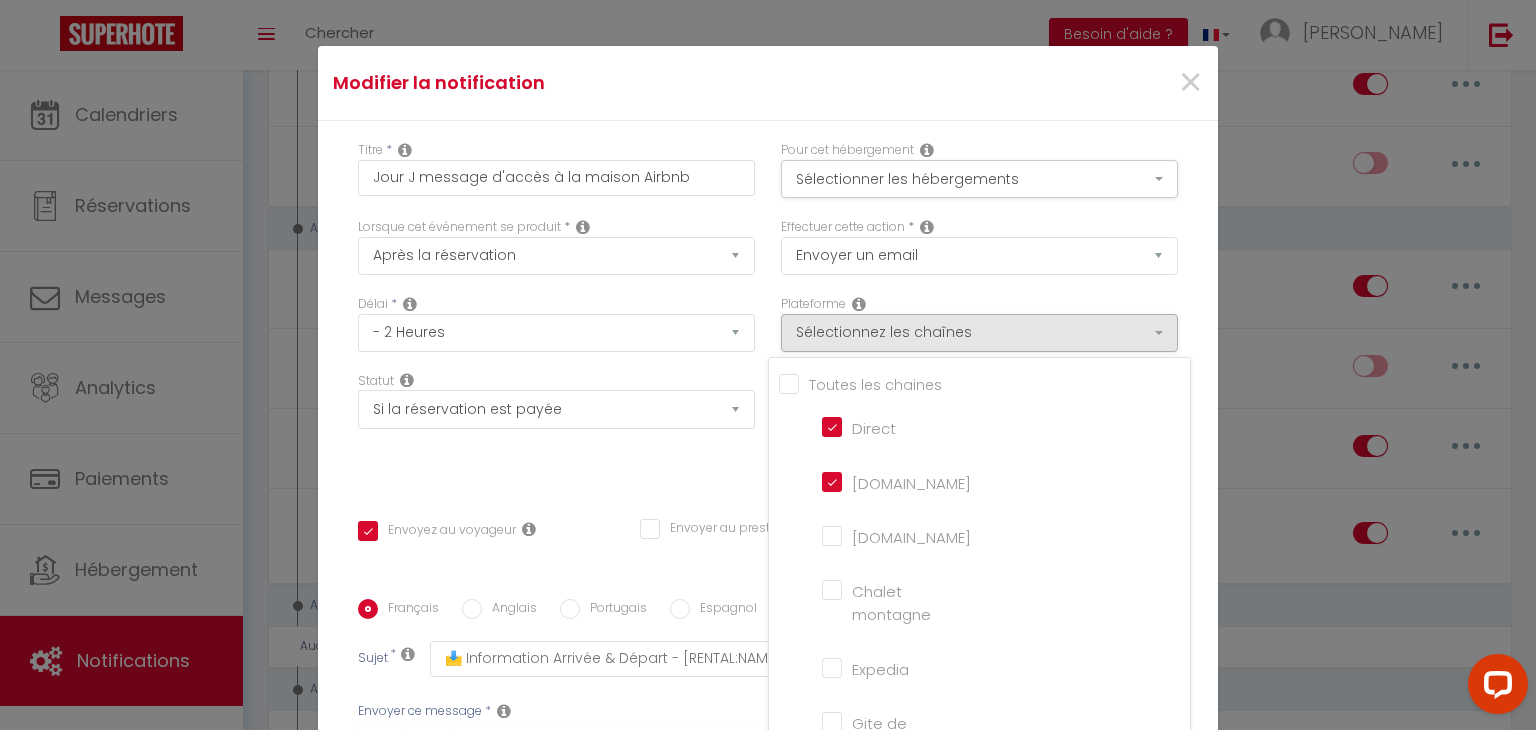 checkbox on "true" 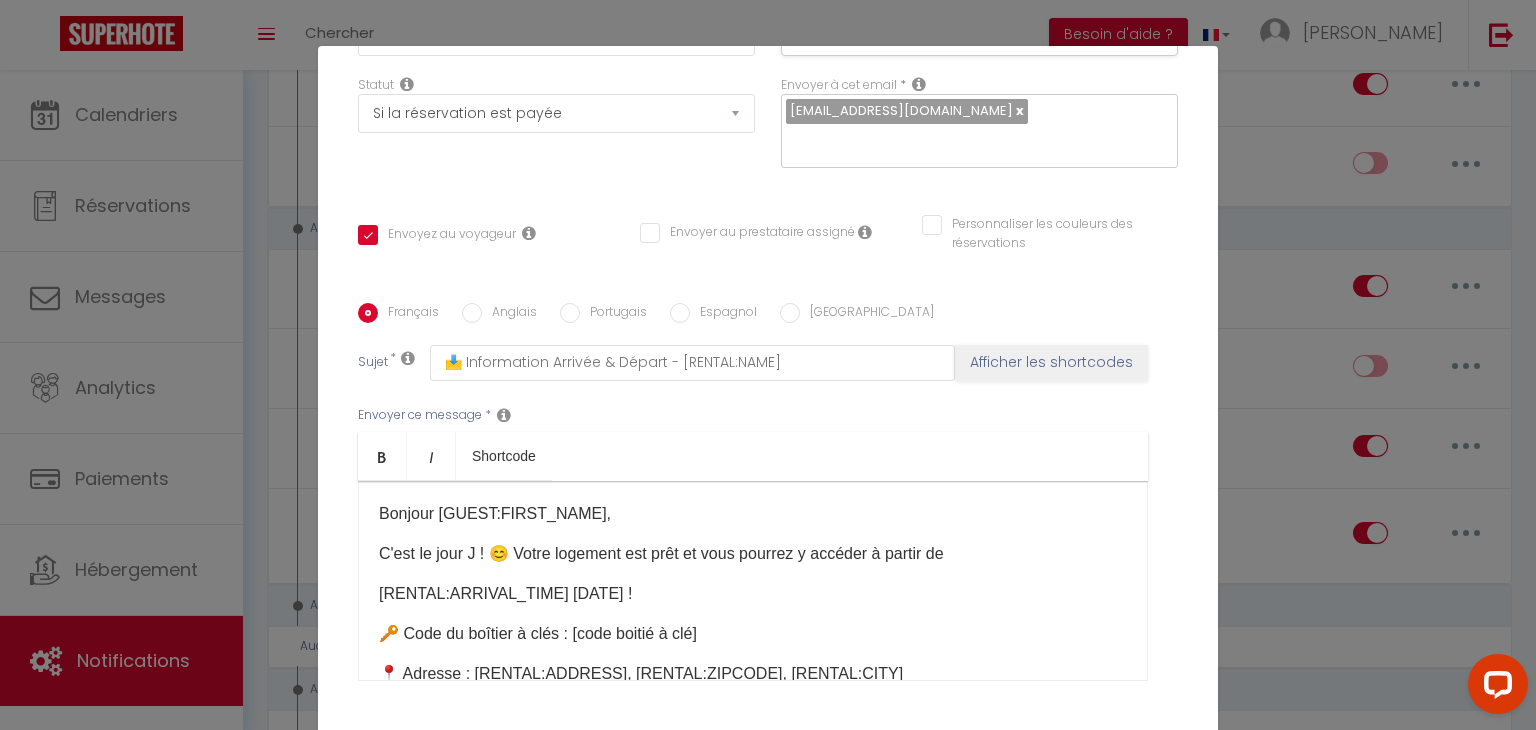 scroll, scrollTop: 362, scrollLeft: 0, axis: vertical 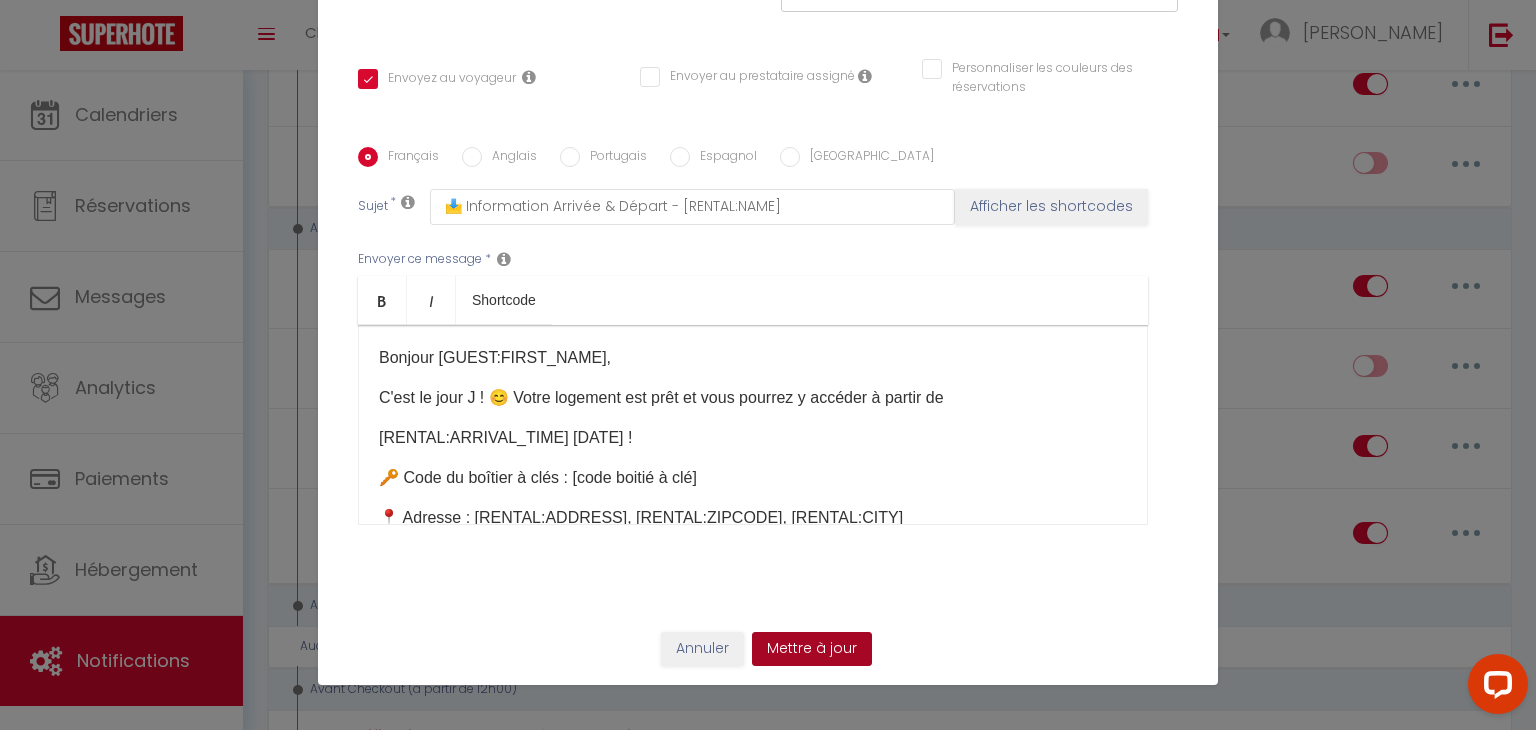 click on "Mettre à jour" at bounding box center (812, 649) 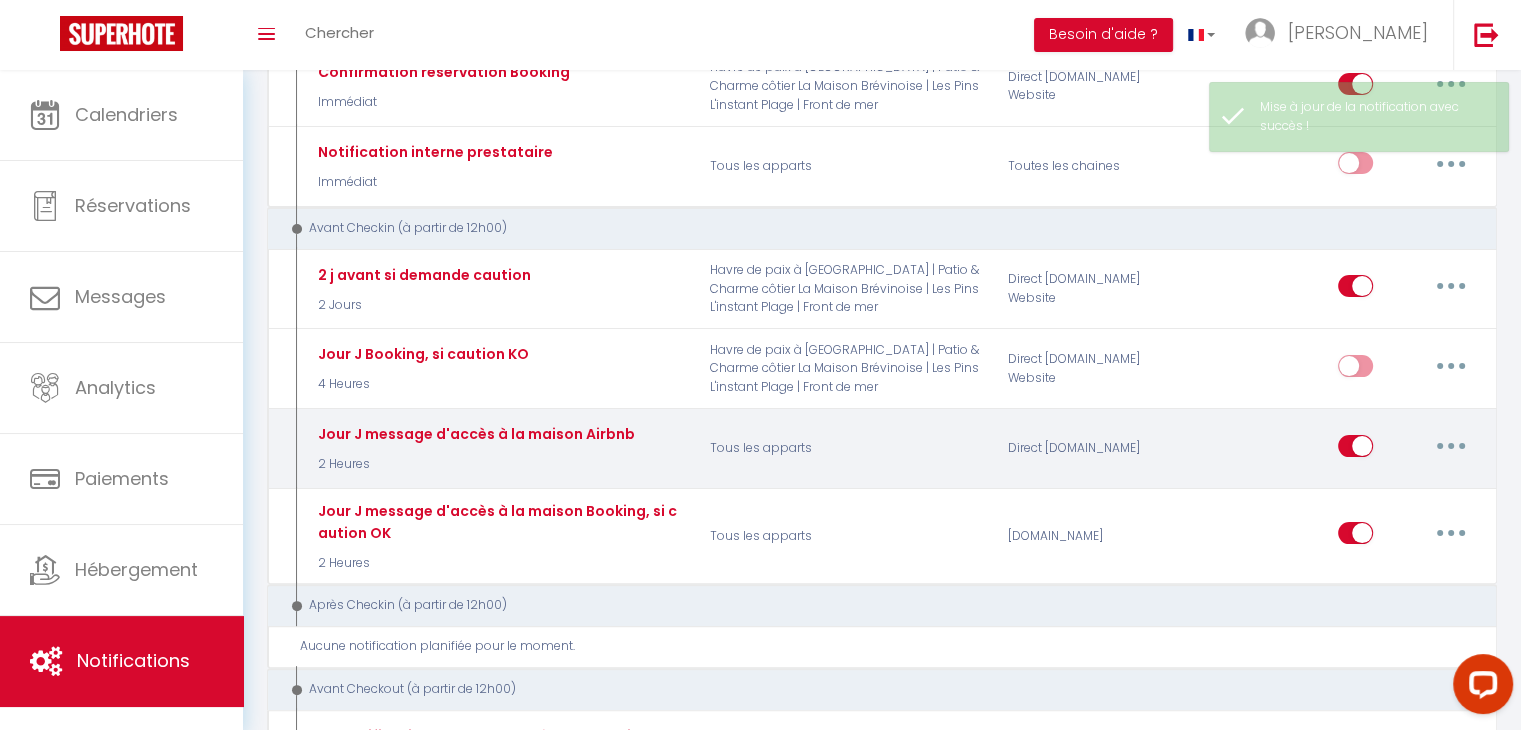 click at bounding box center (1451, 446) 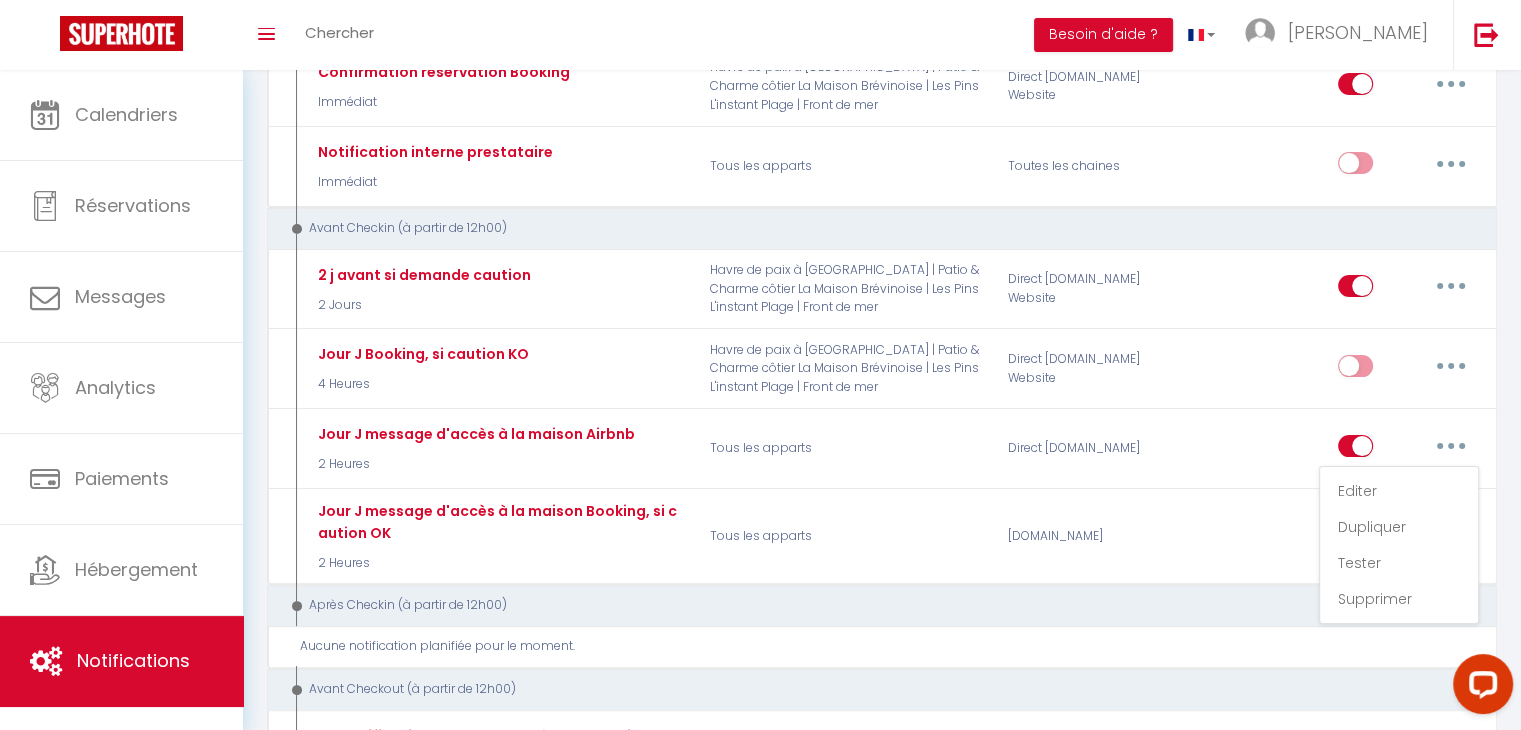 click on "Après Checkin (à partir de 12h00)" at bounding box center (870, 605) 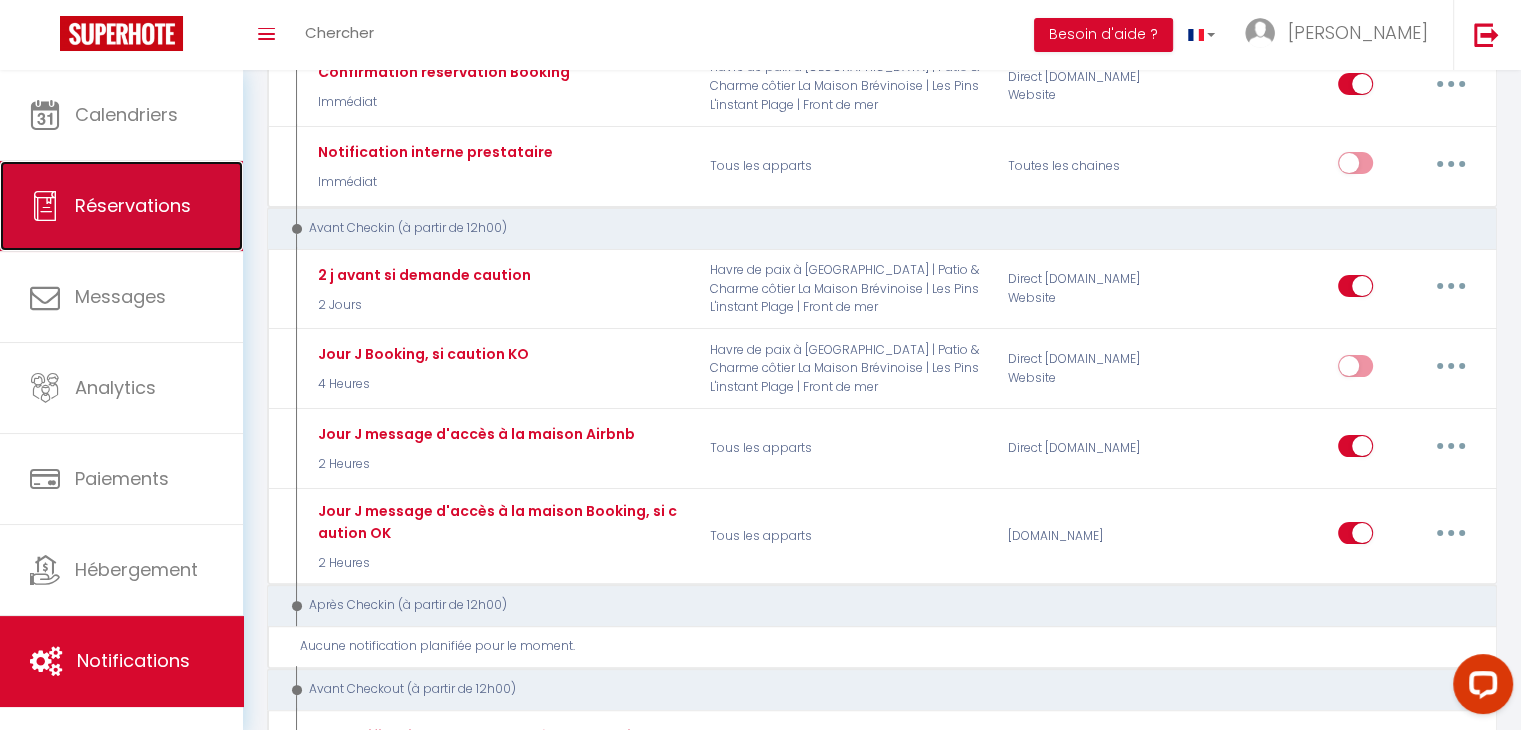 click on "Réservations" at bounding box center (121, 206) 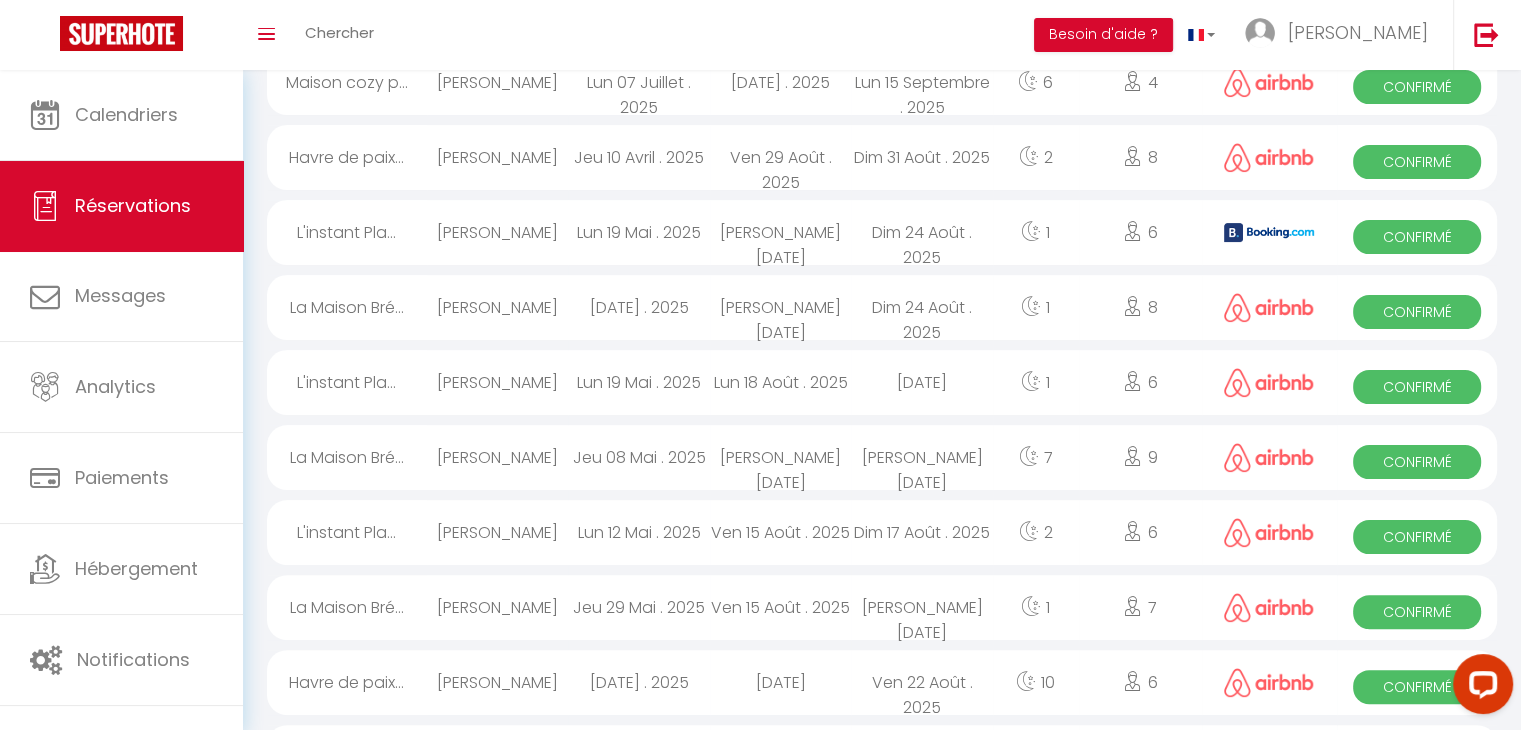 scroll, scrollTop: 1345, scrollLeft: 0, axis: vertical 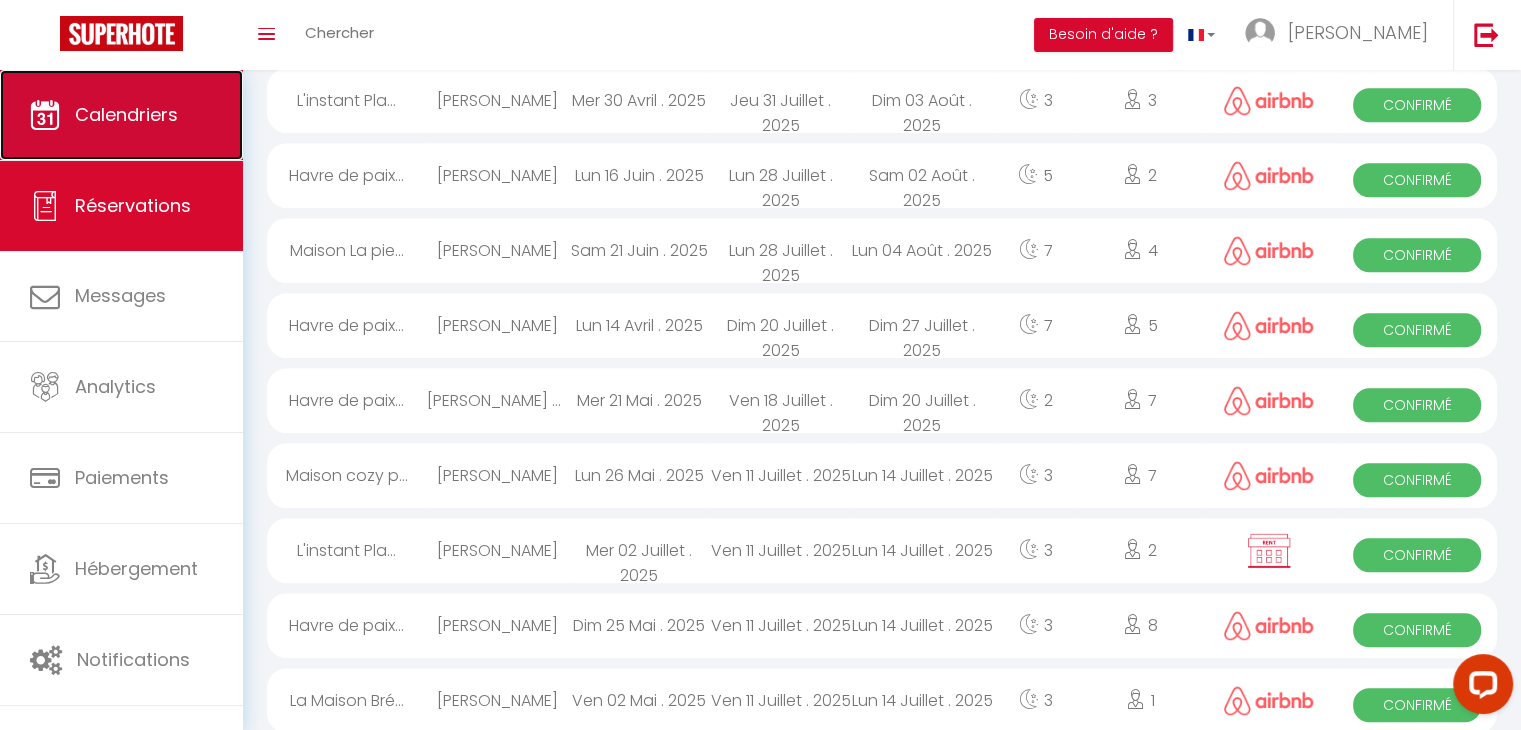 click on "Calendriers" at bounding box center [126, 114] 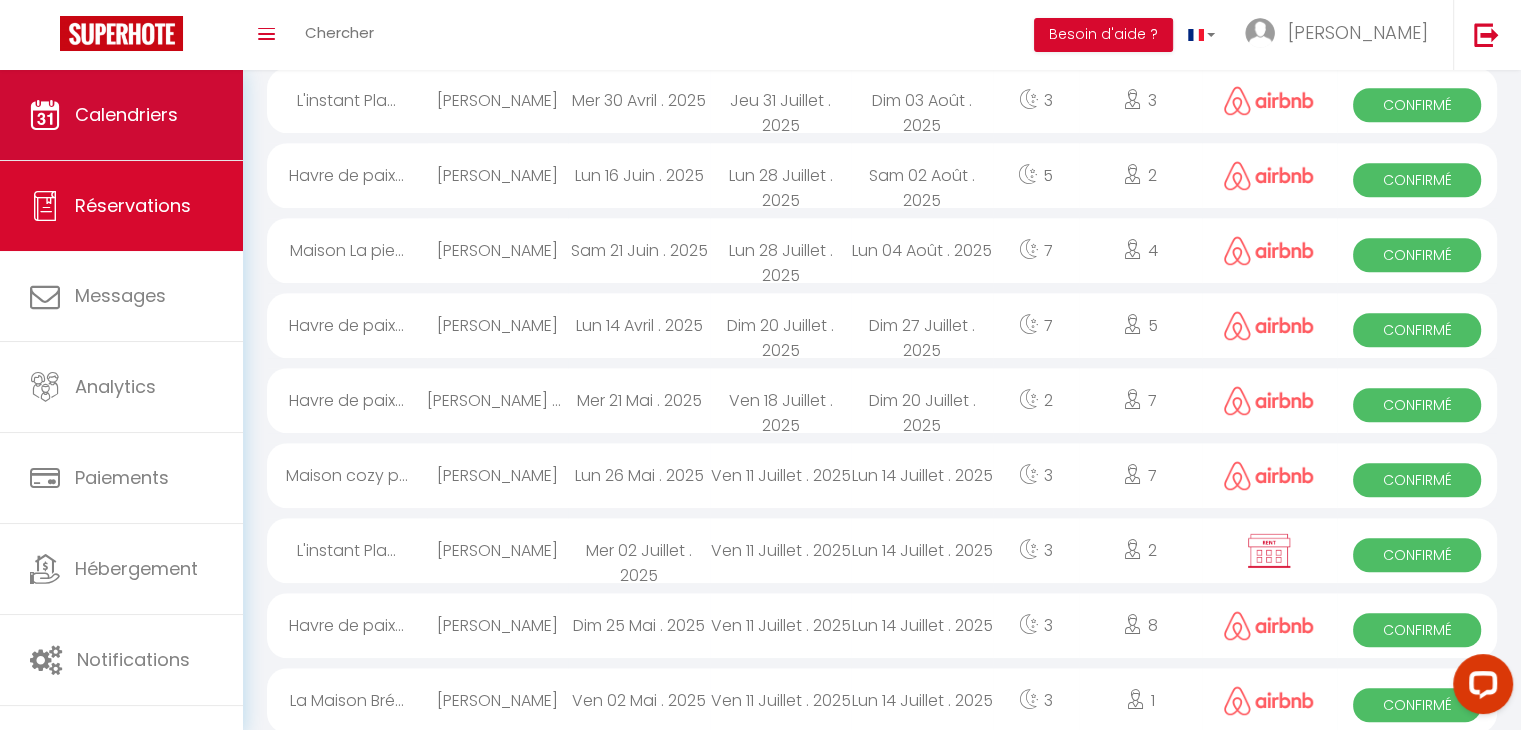 scroll, scrollTop: 0, scrollLeft: 0, axis: both 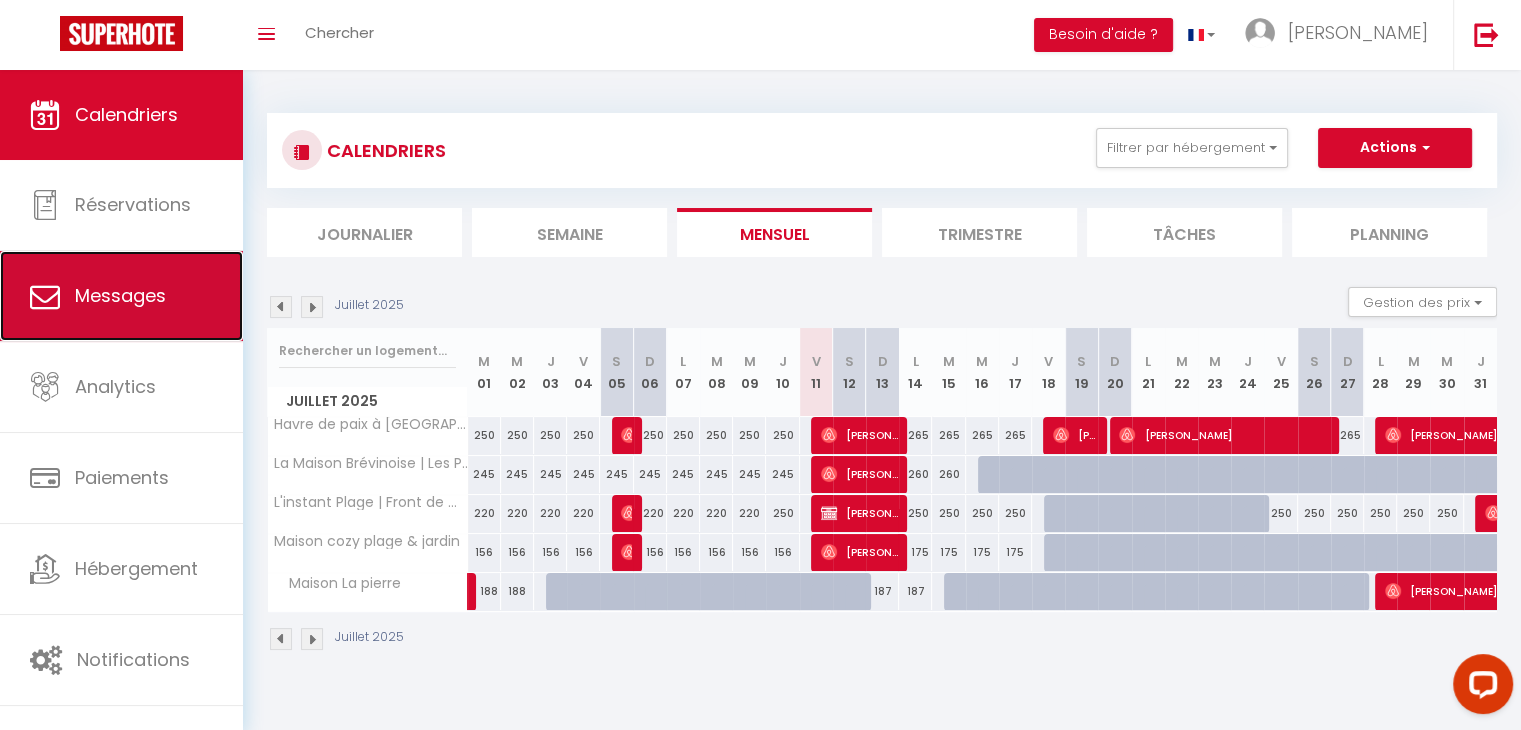 click on "Messages" at bounding box center (121, 296) 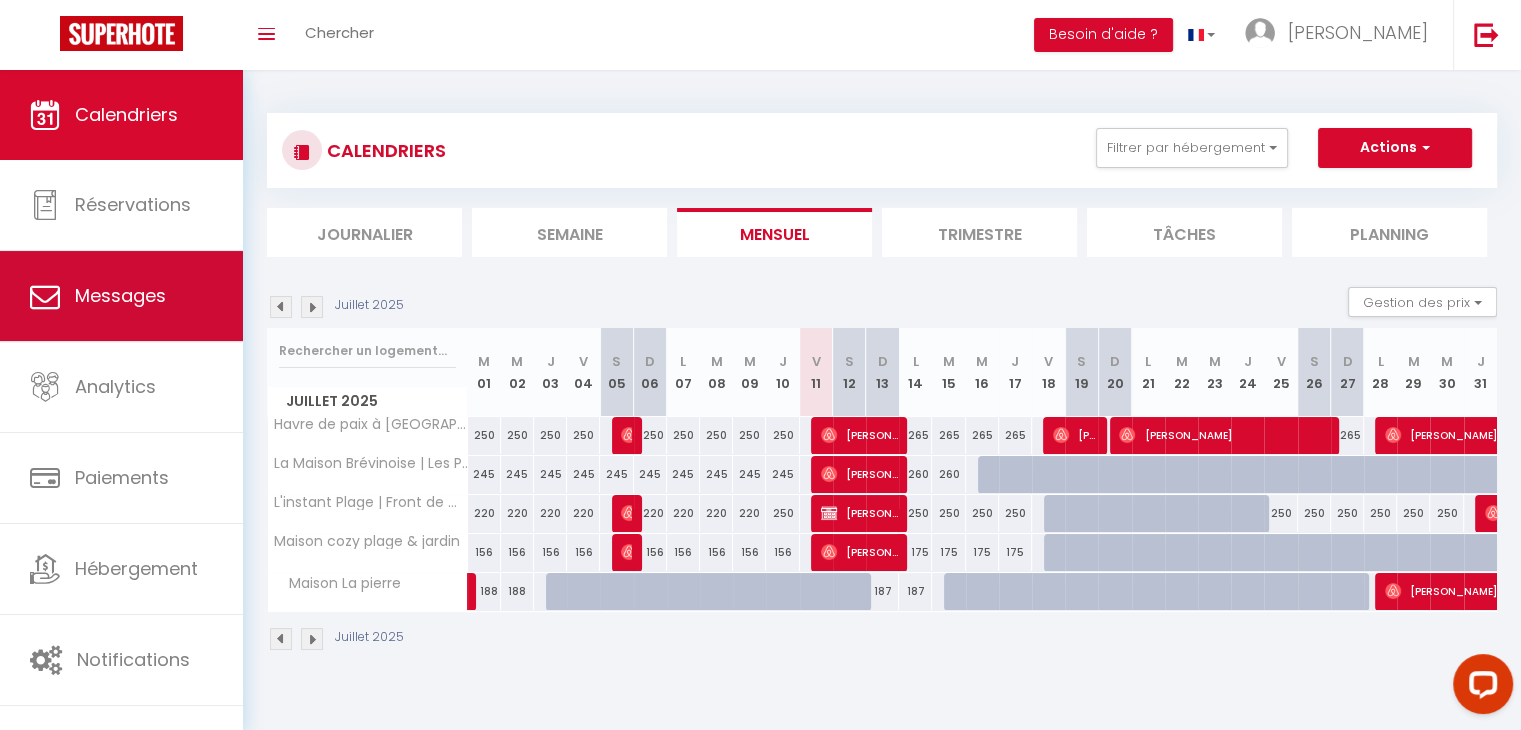 select on "message" 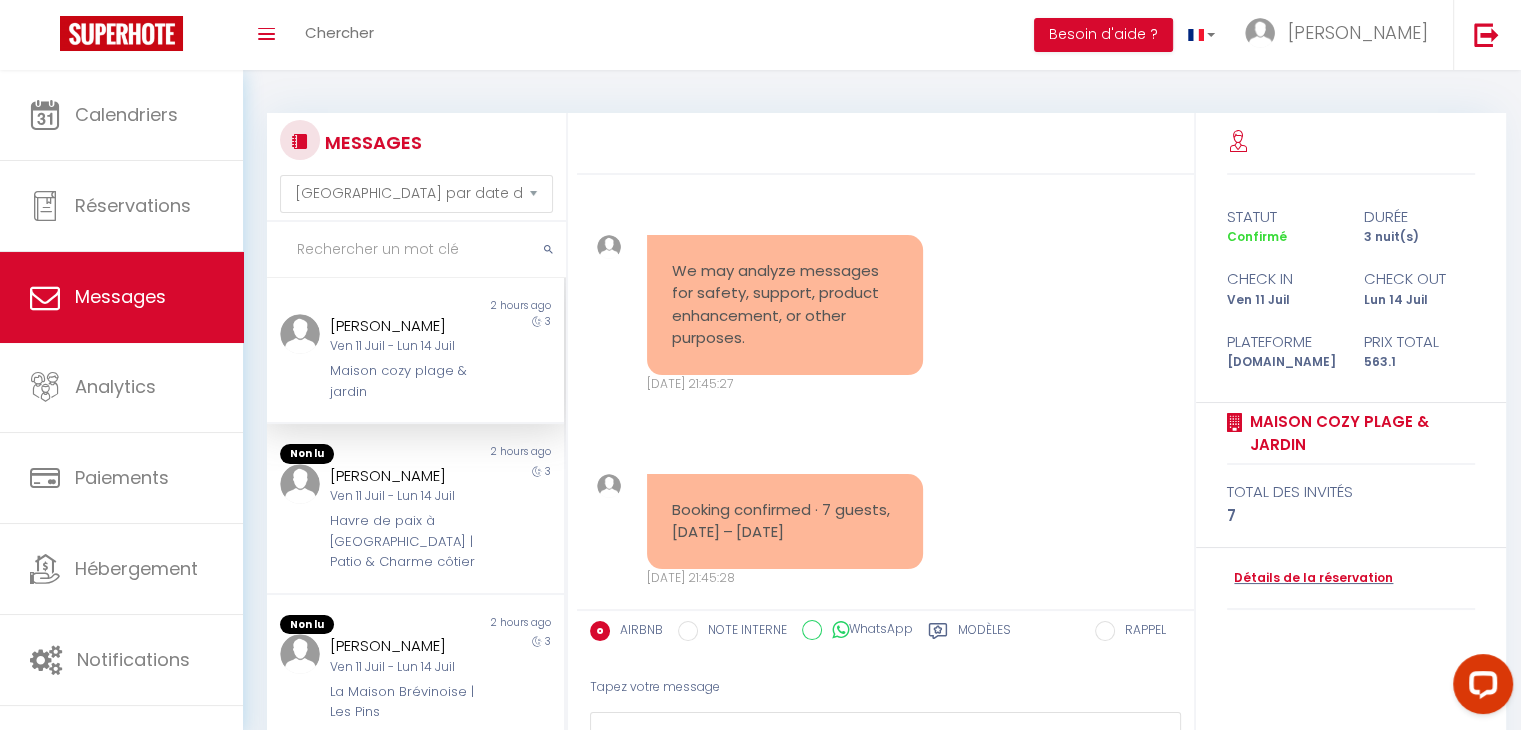scroll, scrollTop: 4584, scrollLeft: 0, axis: vertical 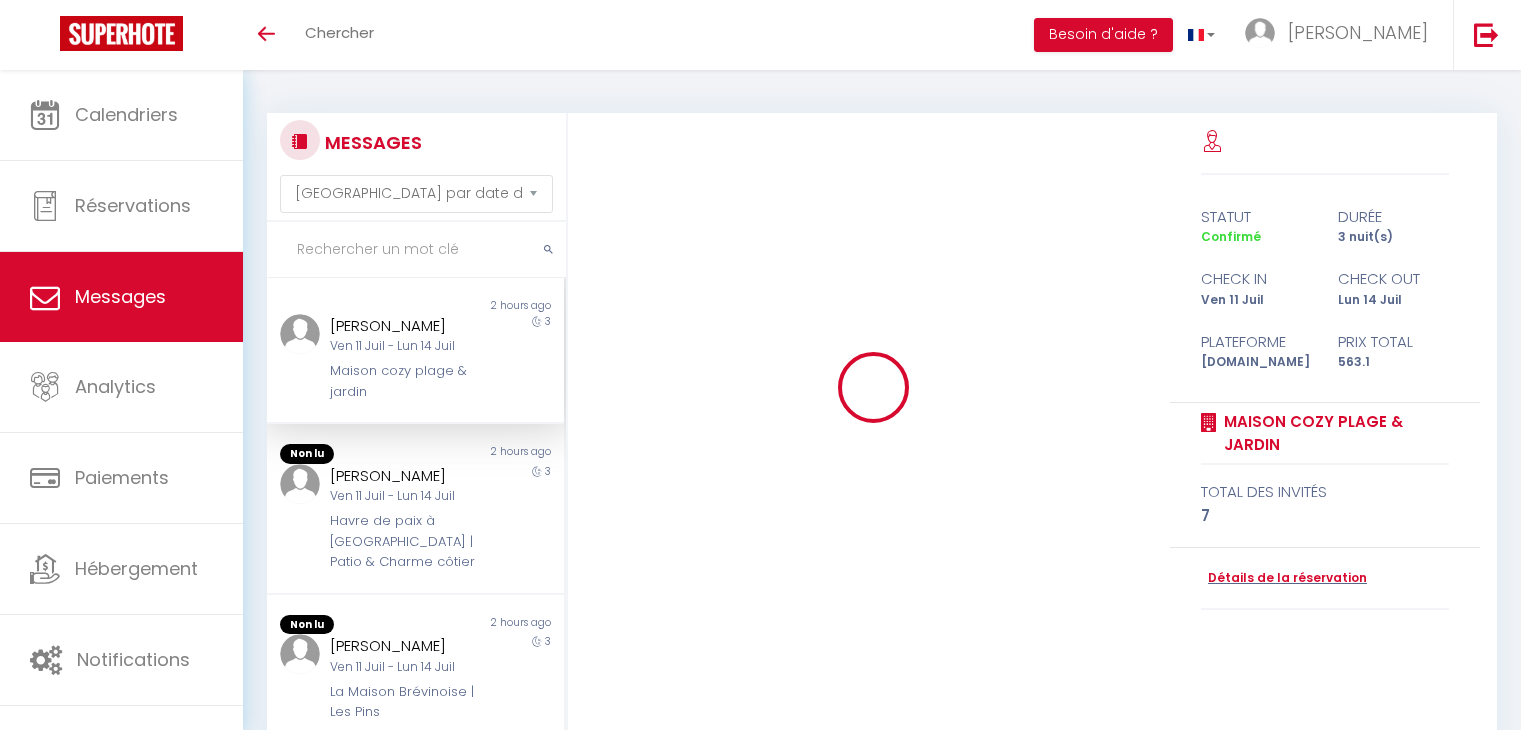 select on "message" 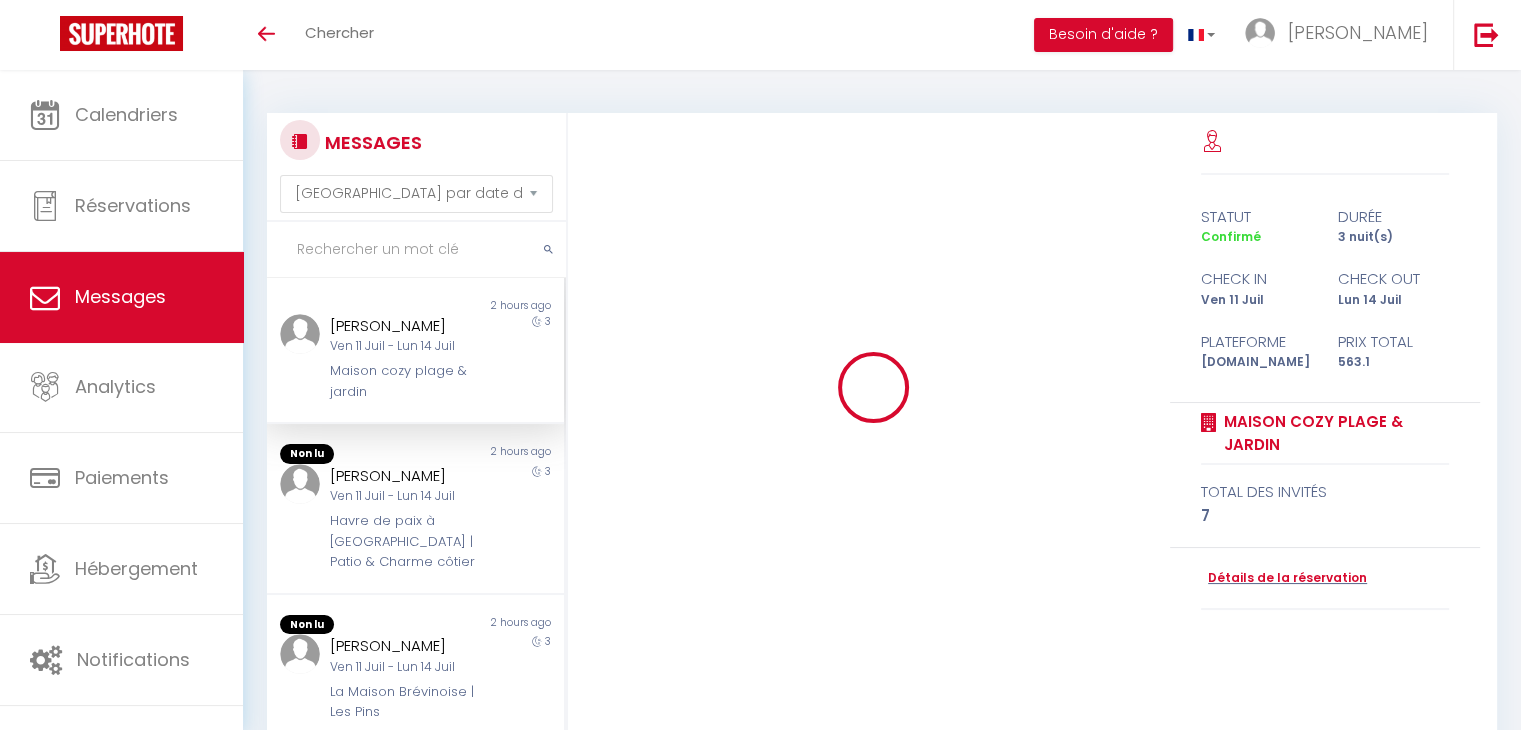 scroll, scrollTop: 4584, scrollLeft: 0, axis: vertical 